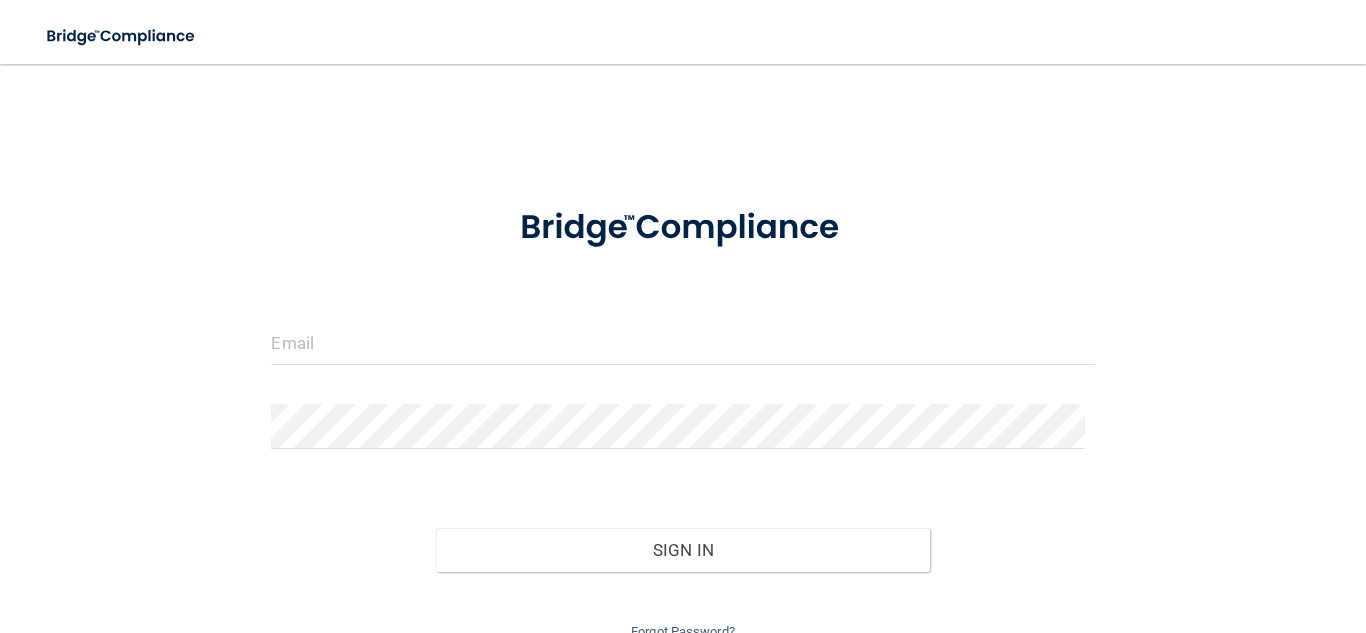 scroll, scrollTop: 0, scrollLeft: 0, axis: both 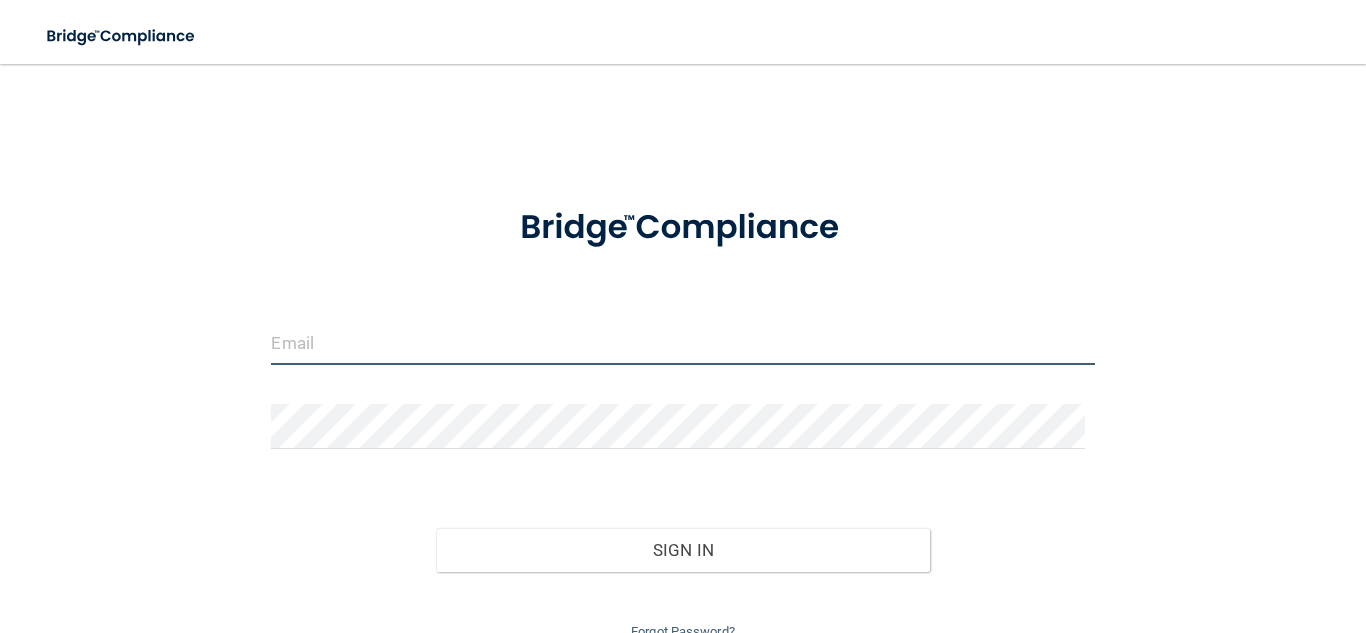drag, startPoint x: 506, startPoint y: 340, endPoint x: 579, endPoint y: 372, distance: 79.70571 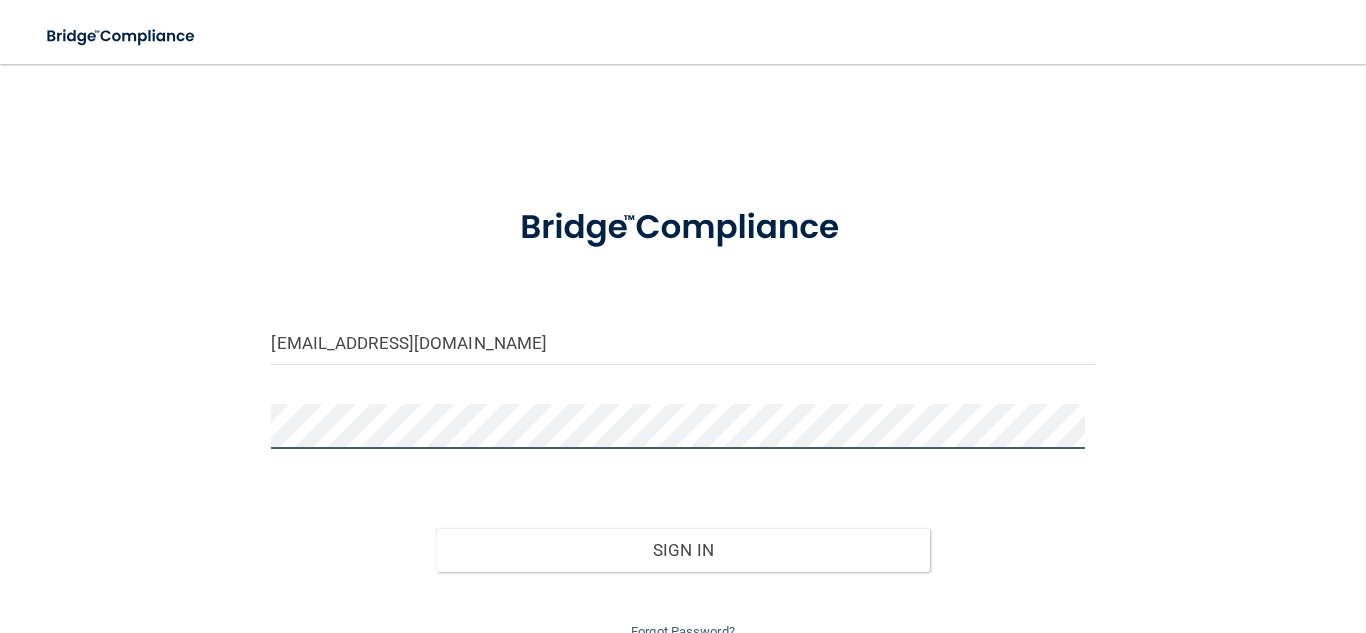click on "Sign In" at bounding box center [683, 550] 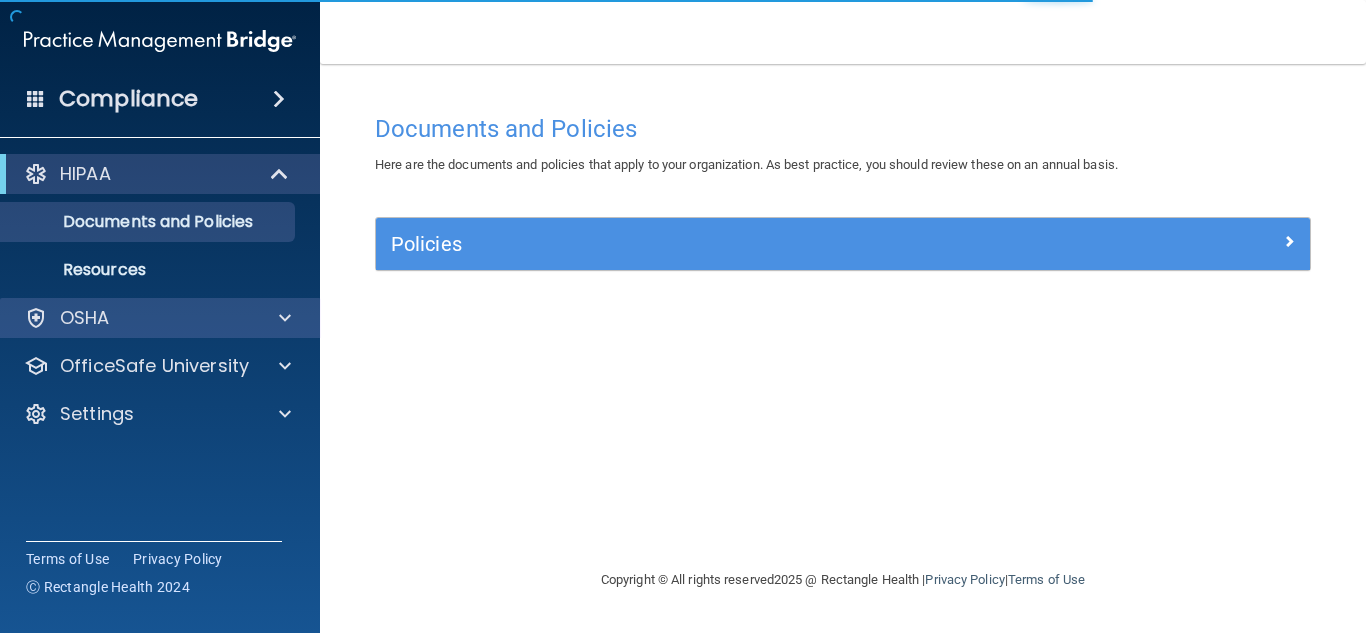 click on "OSHA" at bounding box center (160, 318) 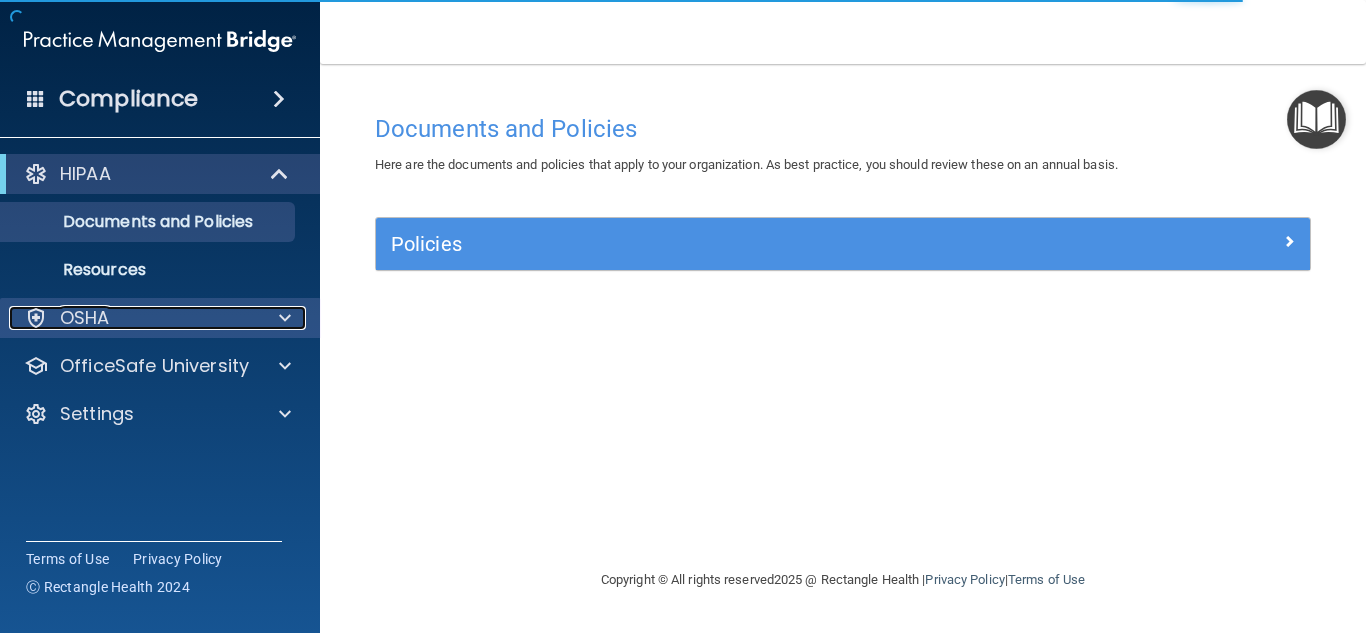 click at bounding box center [285, 318] 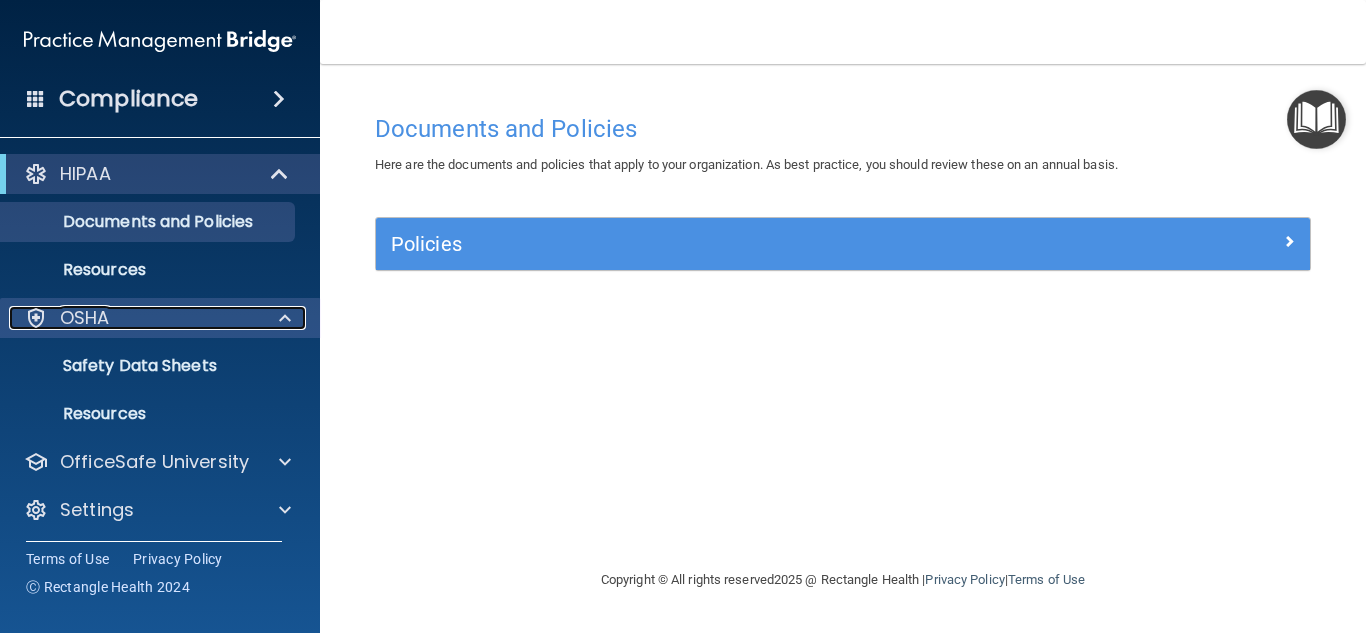 click at bounding box center (282, 318) 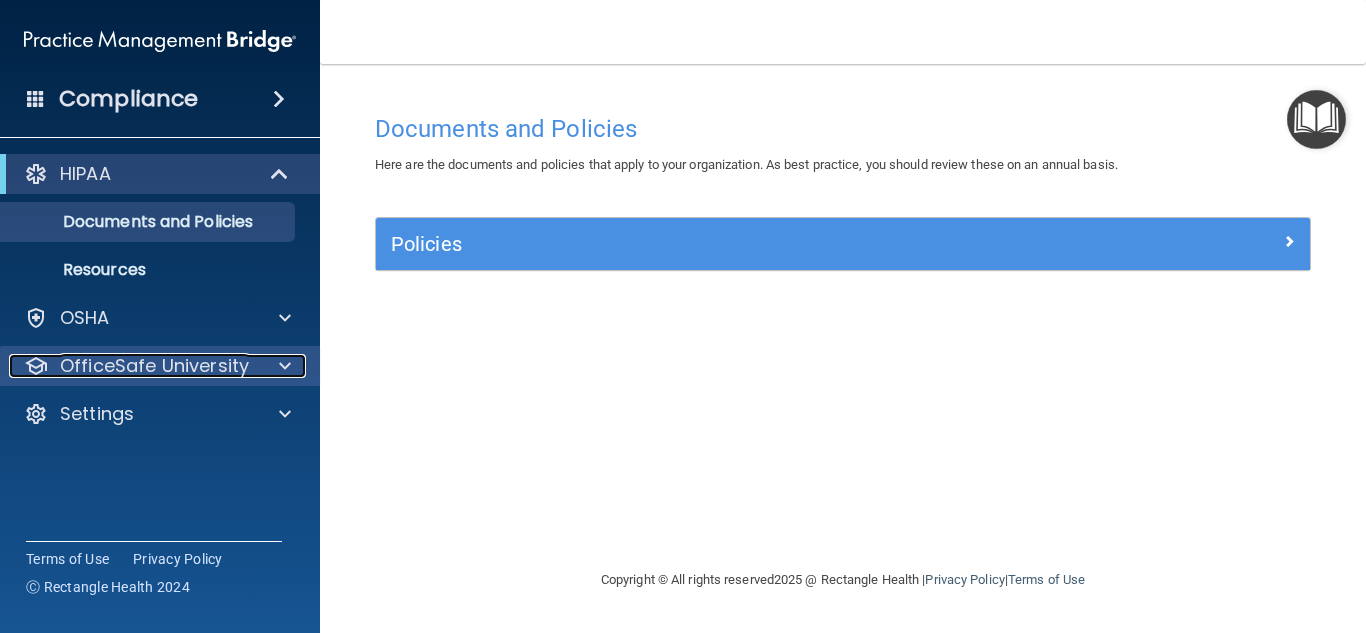 click at bounding box center (285, 366) 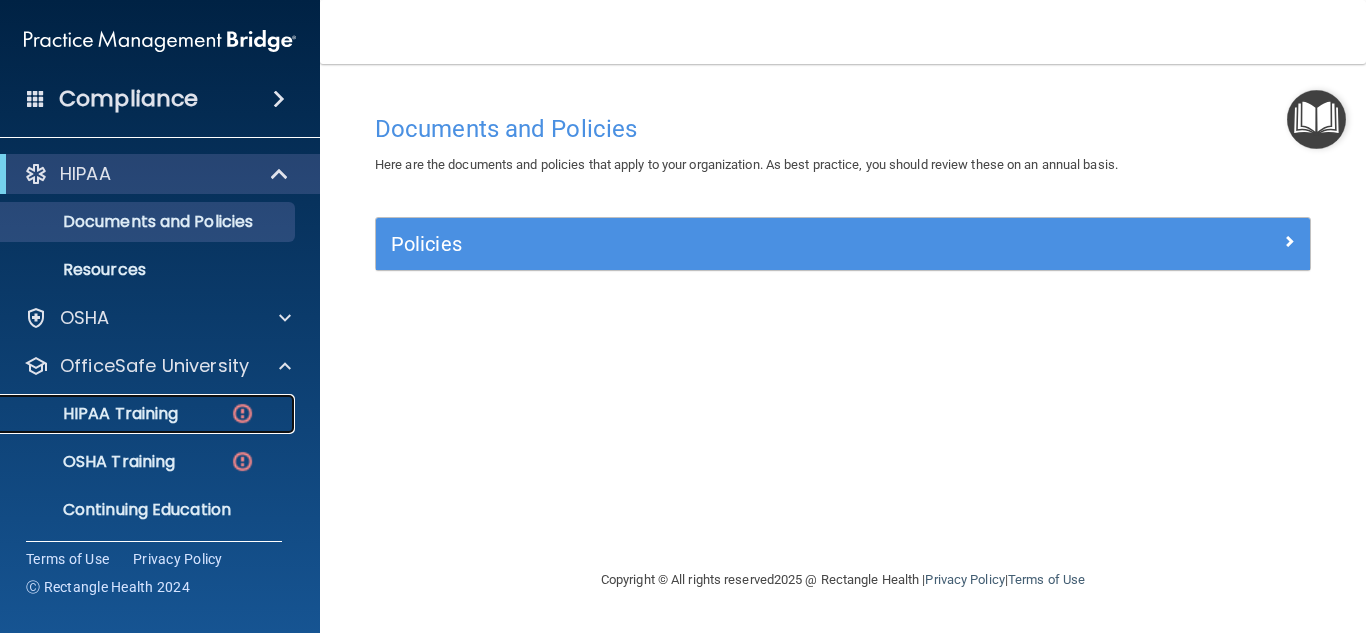 click at bounding box center [242, 413] 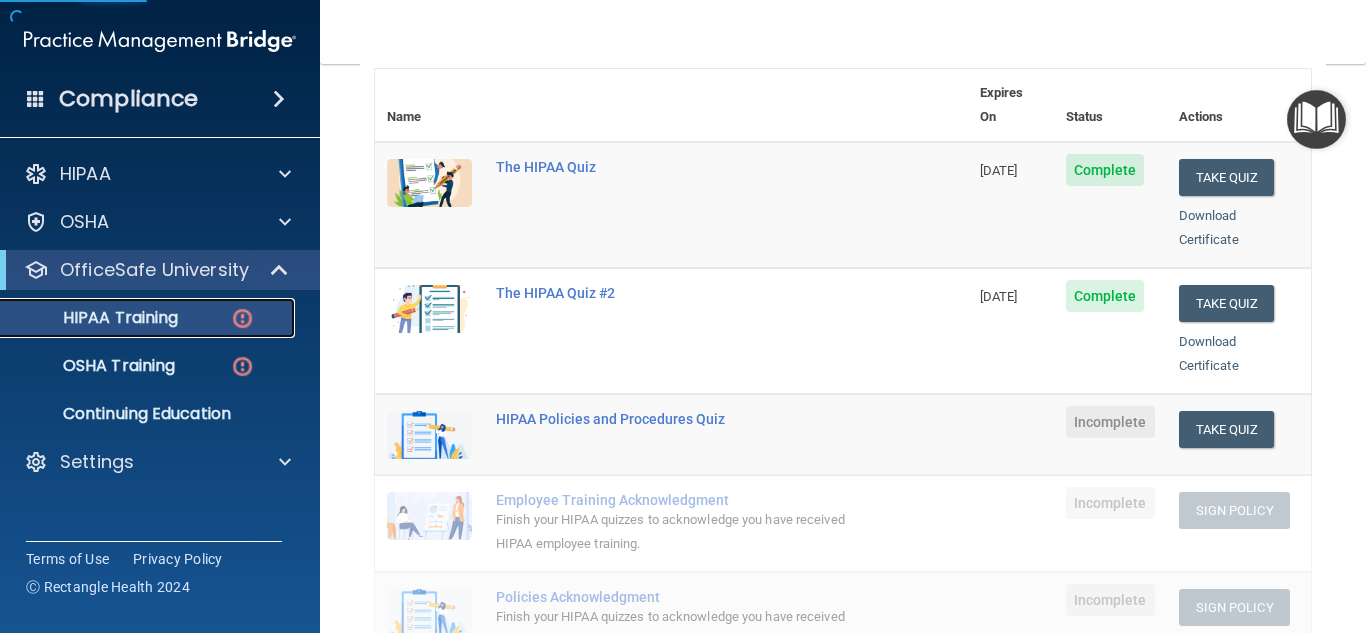 scroll, scrollTop: 400, scrollLeft: 0, axis: vertical 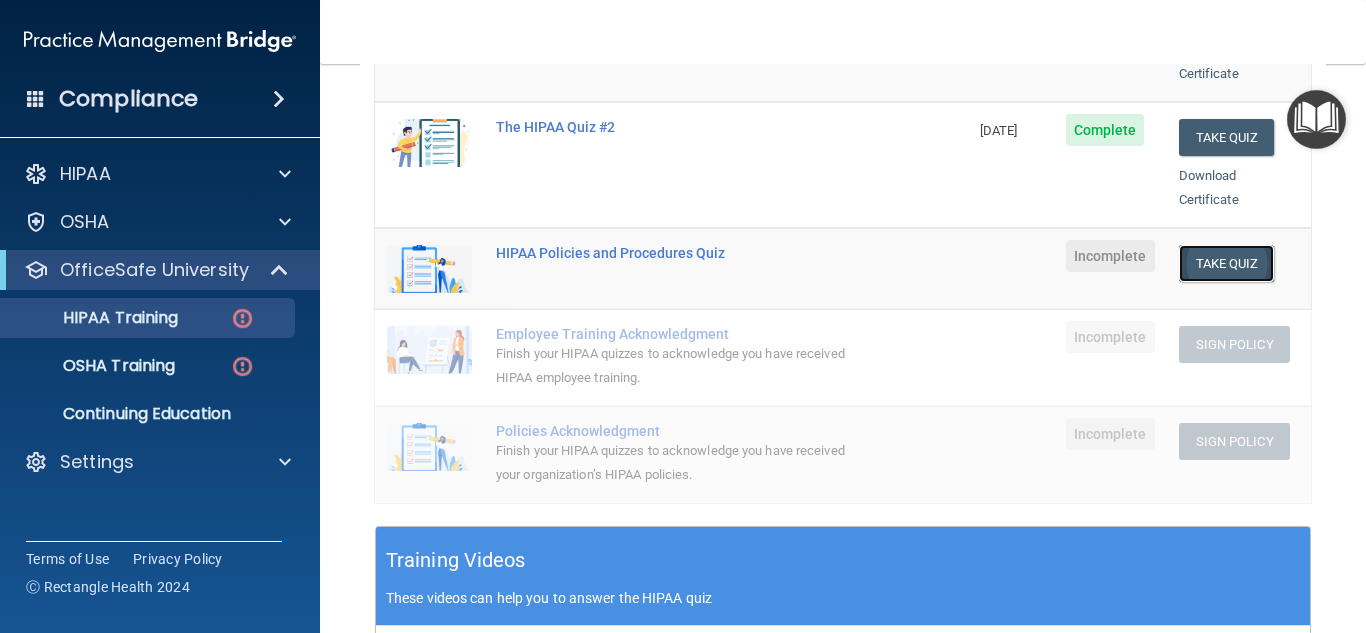 click on "Take Quiz" at bounding box center [1227, 263] 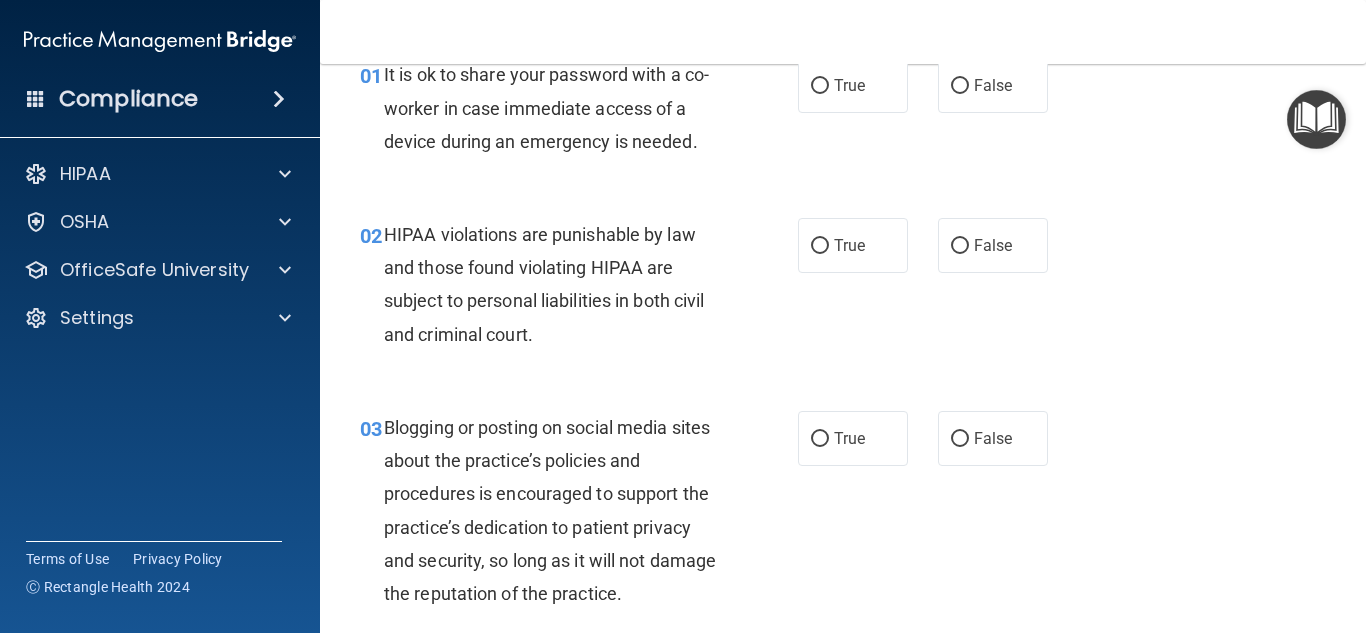 scroll, scrollTop: 0, scrollLeft: 0, axis: both 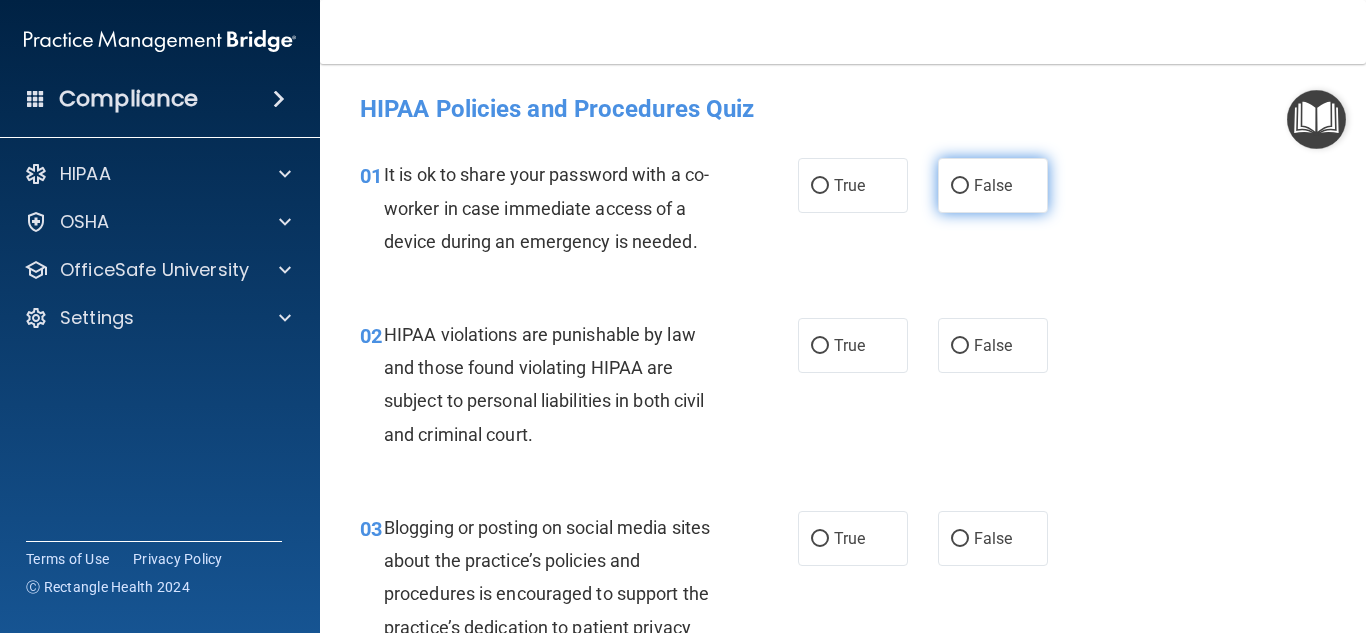 click on "False" at bounding box center [993, 185] 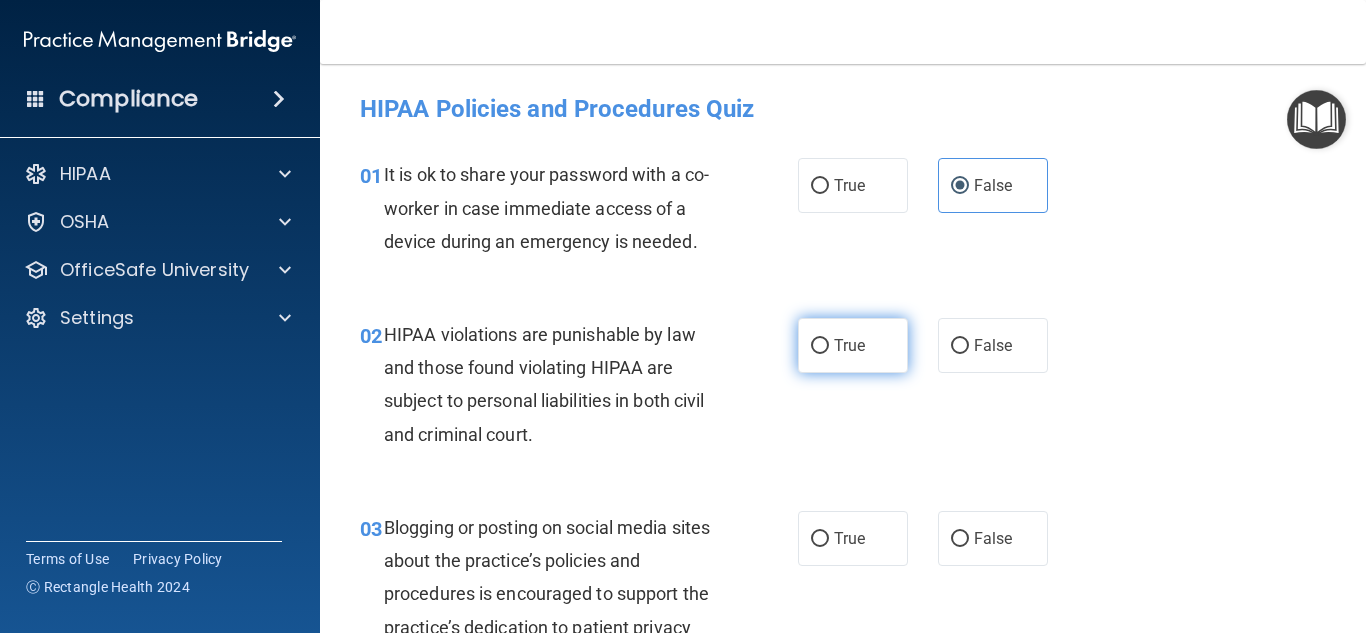 click on "True" at bounding box center [853, 345] 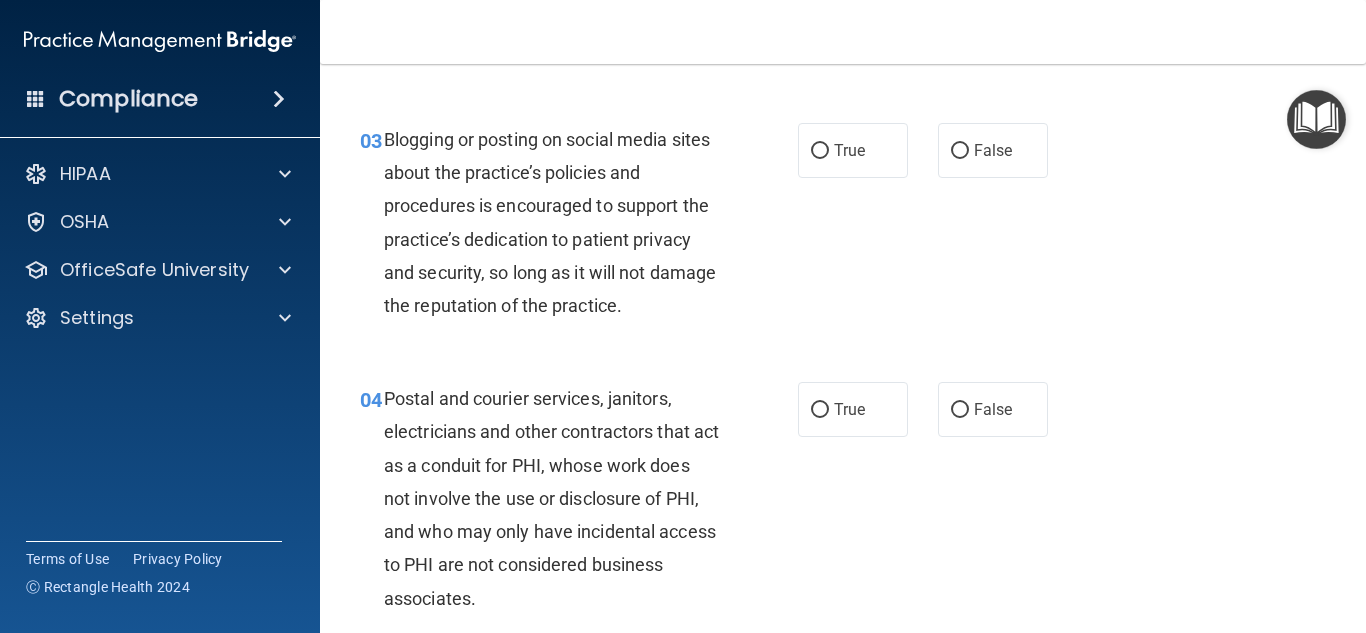 scroll, scrollTop: 400, scrollLeft: 0, axis: vertical 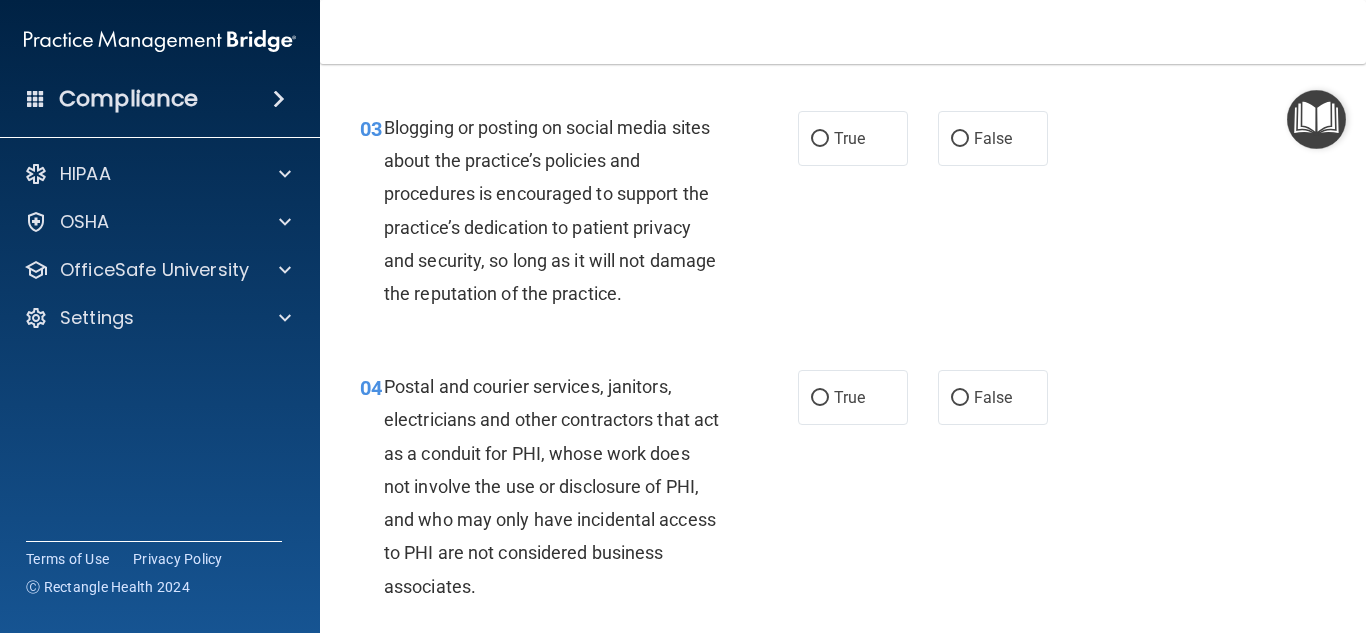 click on "True           False" at bounding box center [930, 138] 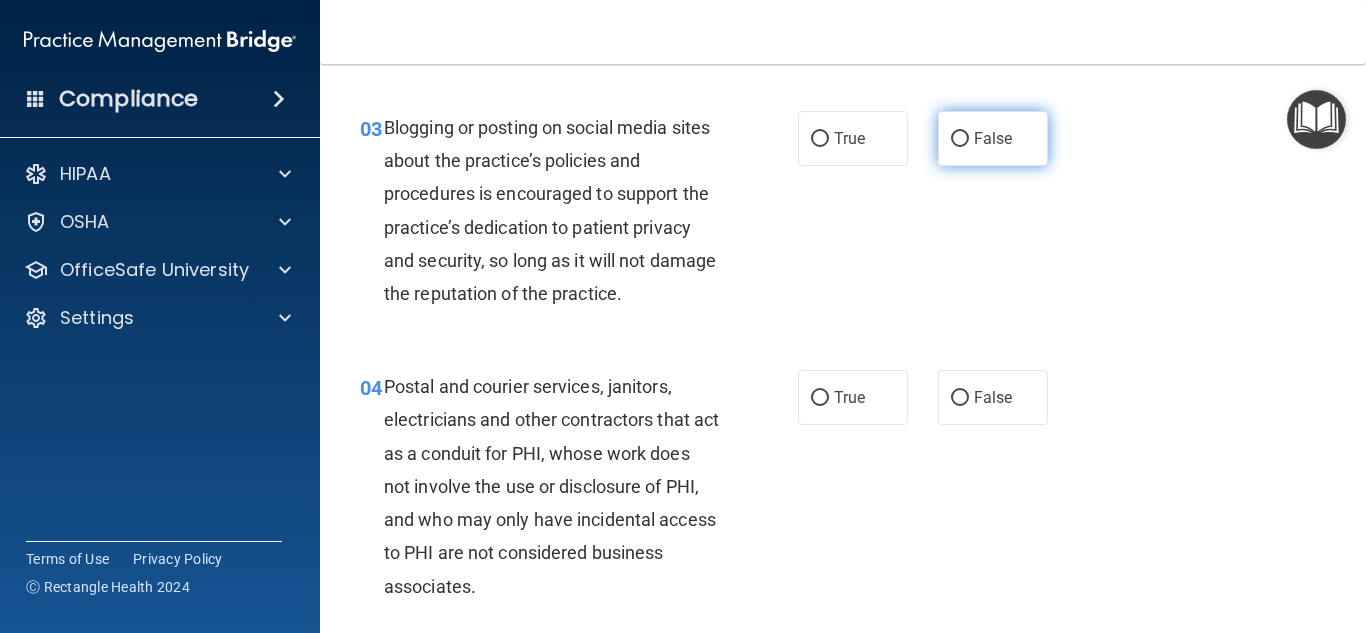 drag, startPoint x: 997, startPoint y: 145, endPoint x: 1013, endPoint y: 142, distance: 16.27882 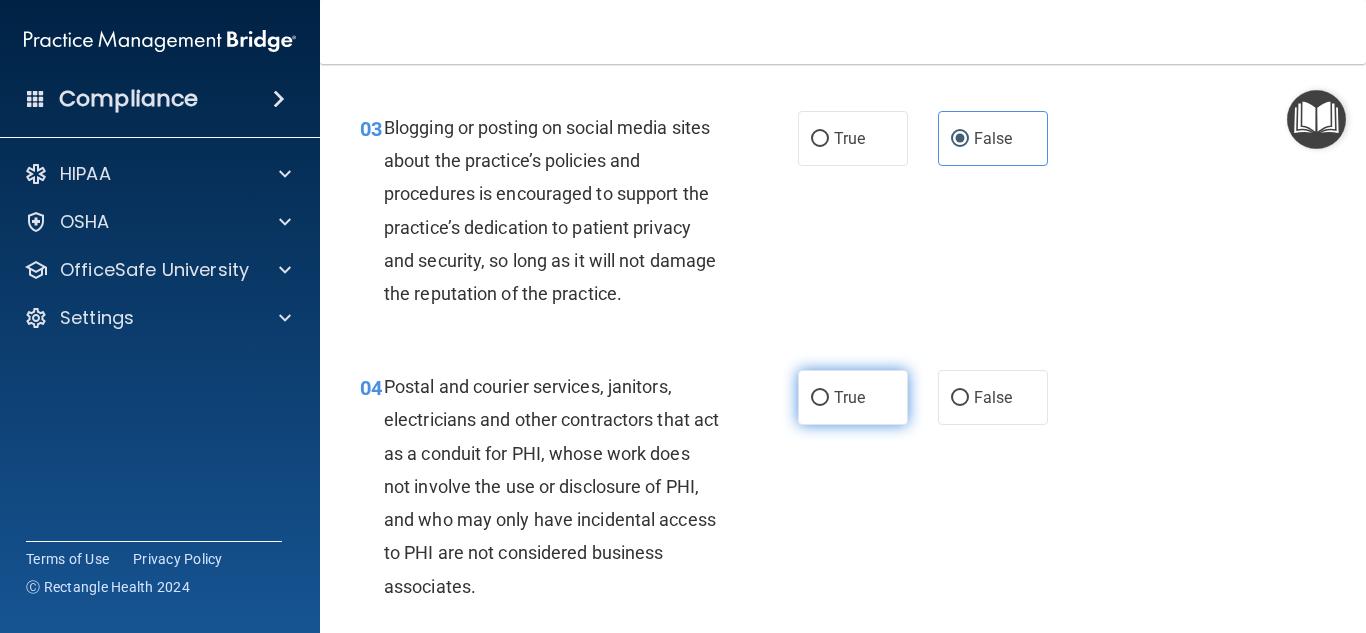 click on "True" at bounding box center [853, 397] 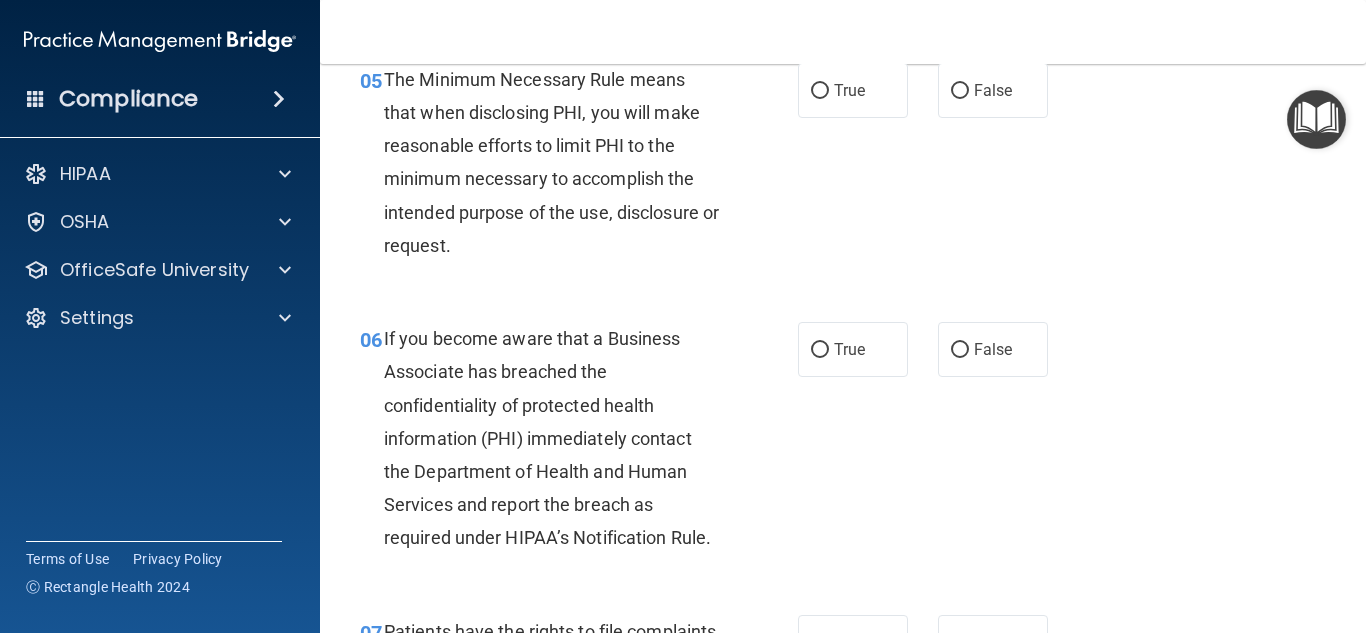 scroll, scrollTop: 900, scrollLeft: 0, axis: vertical 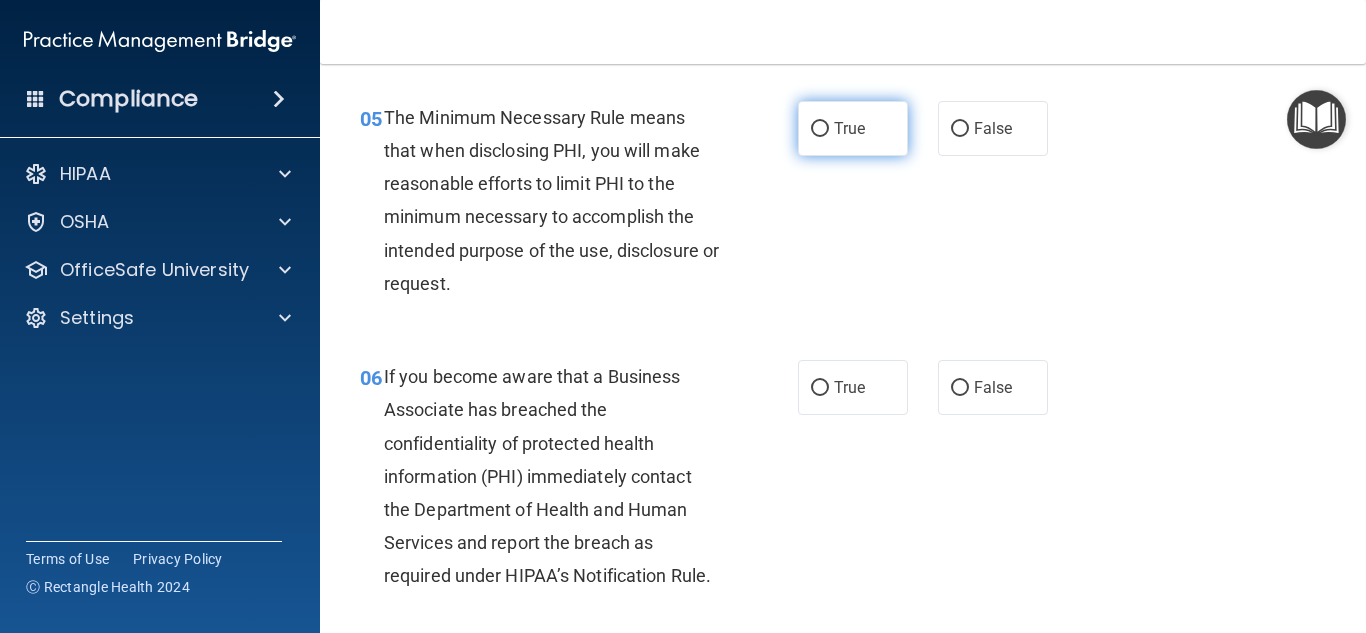click on "True" at bounding box center (853, 128) 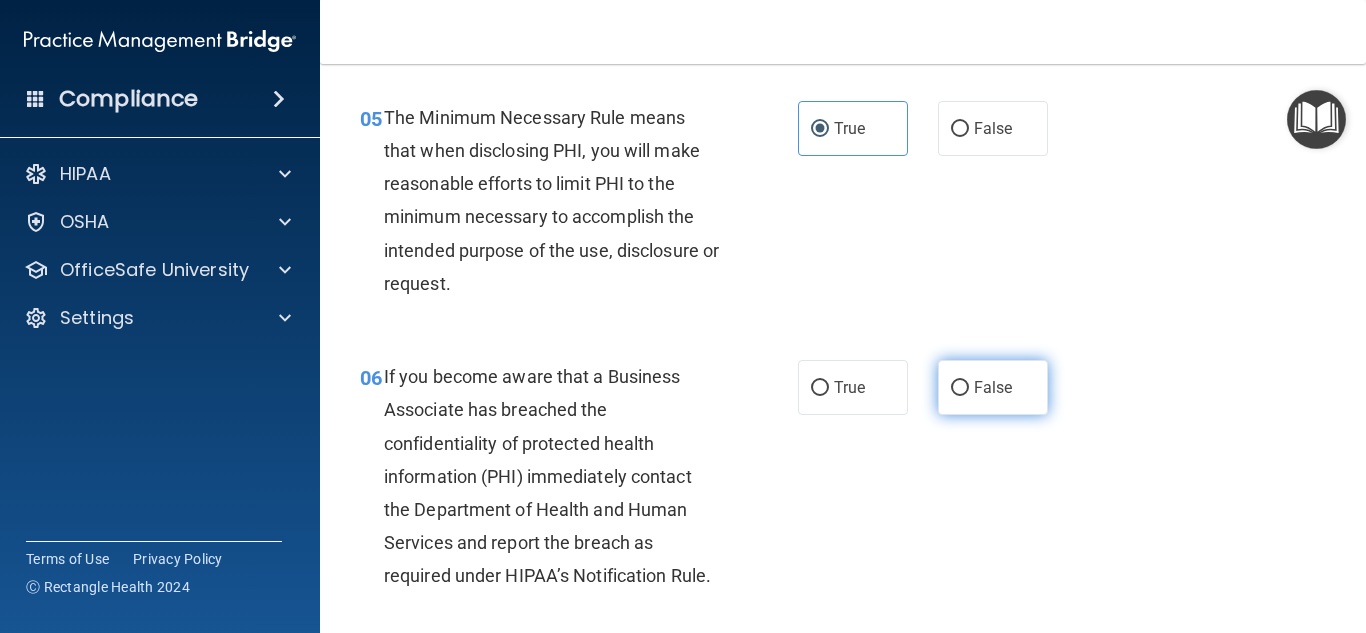 click on "False" at bounding box center (993, 387) 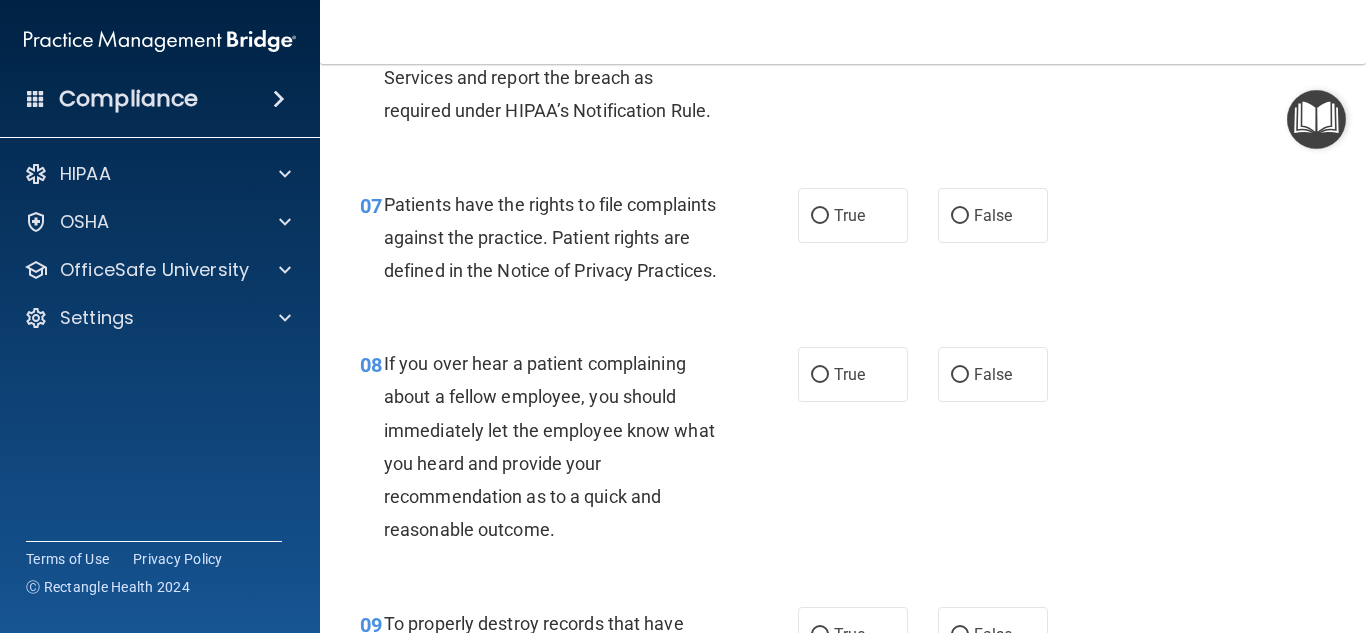 scroll, scrollTop: 1462, scrollLeft: 0, axis: vertical 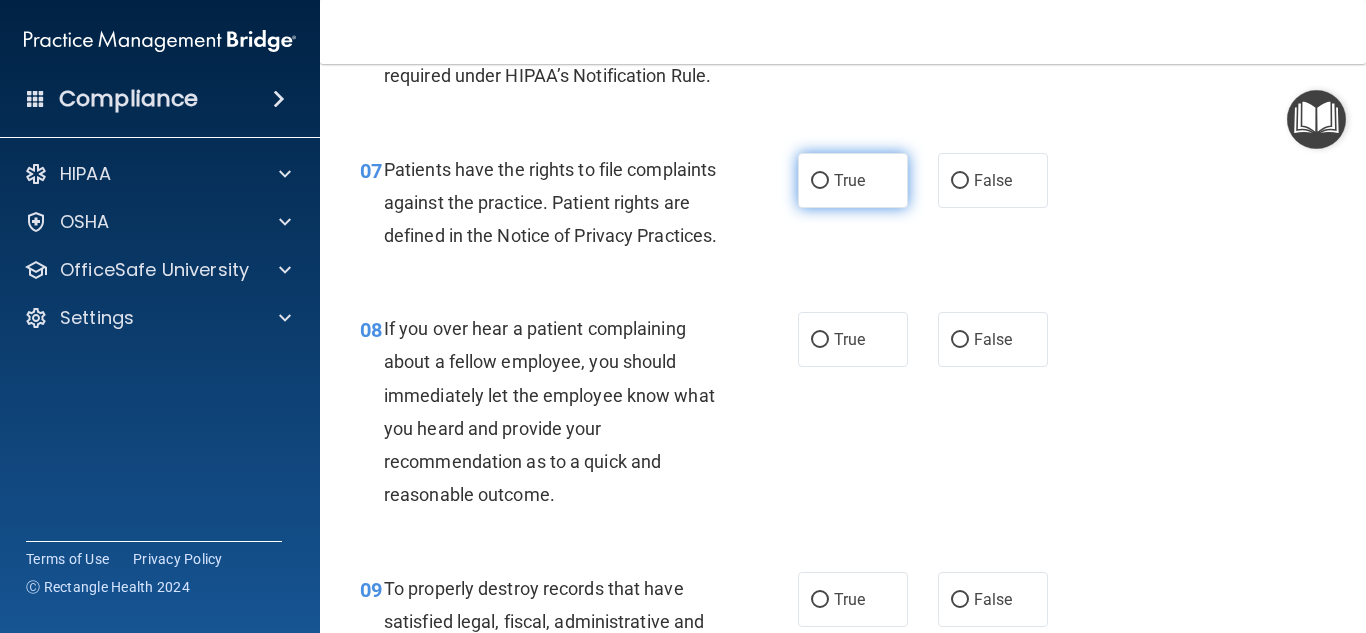 click on "True" at bounding box center [853, 180] 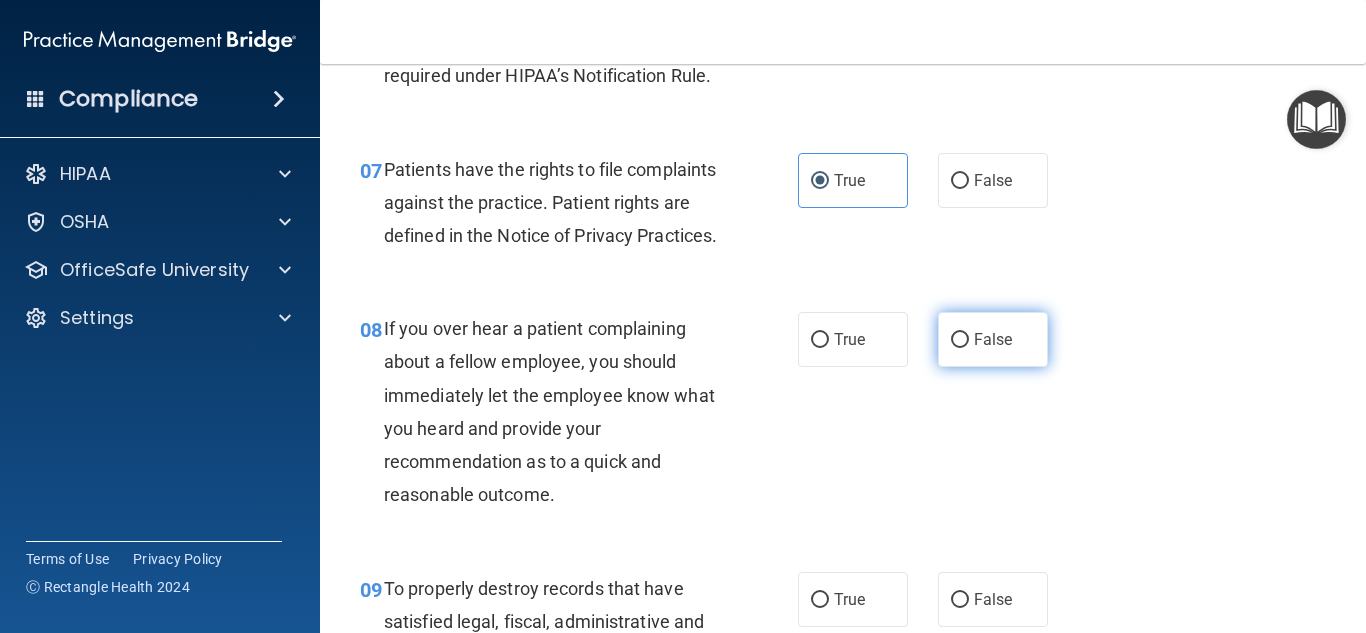 click on "False" at bounding box center [993, 339] 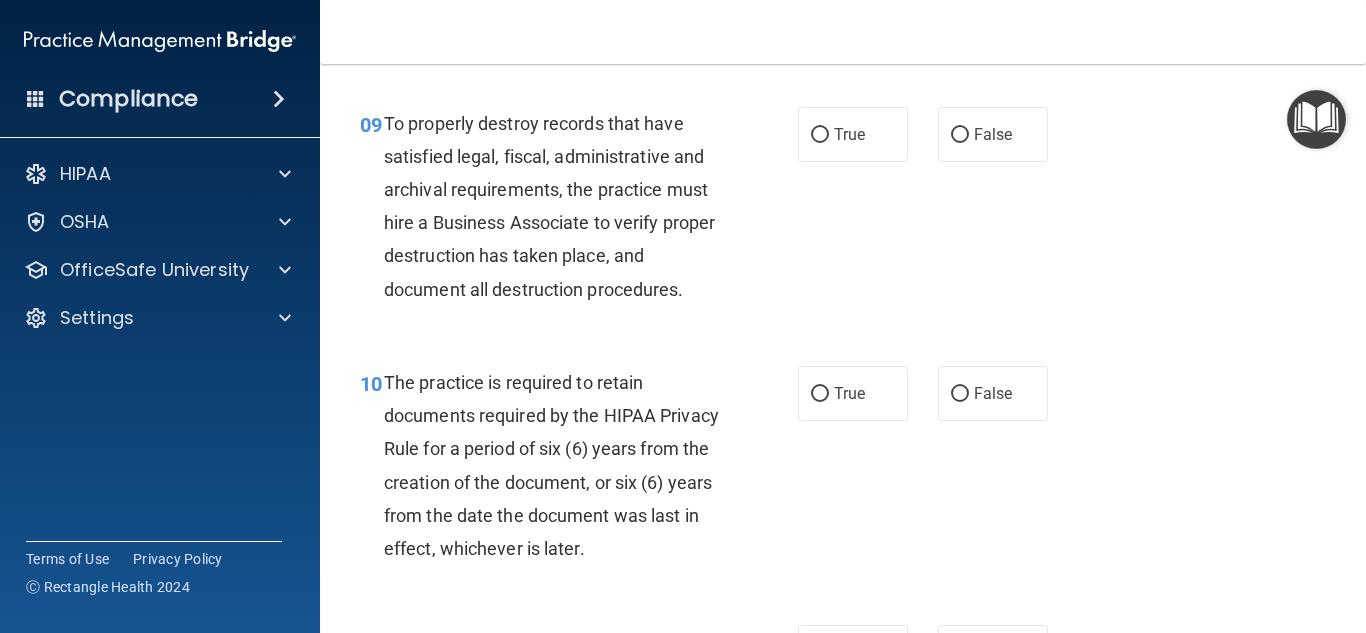 scroll, scrollTop: 1962, scrollLeft: 0, axis: vertical 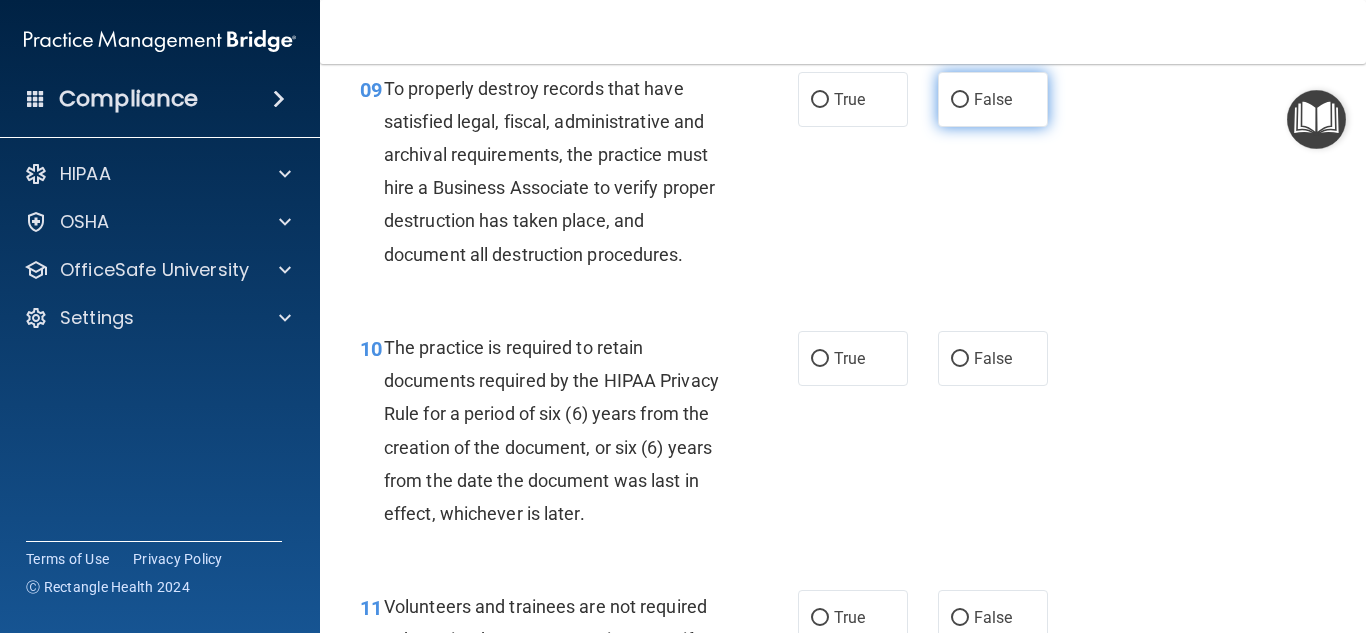 click on "09       To properly destroy records that have satisfied legal, fiscal, administrative and archival requirements, the practice must hire a Business Associate to verify proper destruction has taken place, and document all destruction procedures.                  True           False" at bounding box center [843, 176] 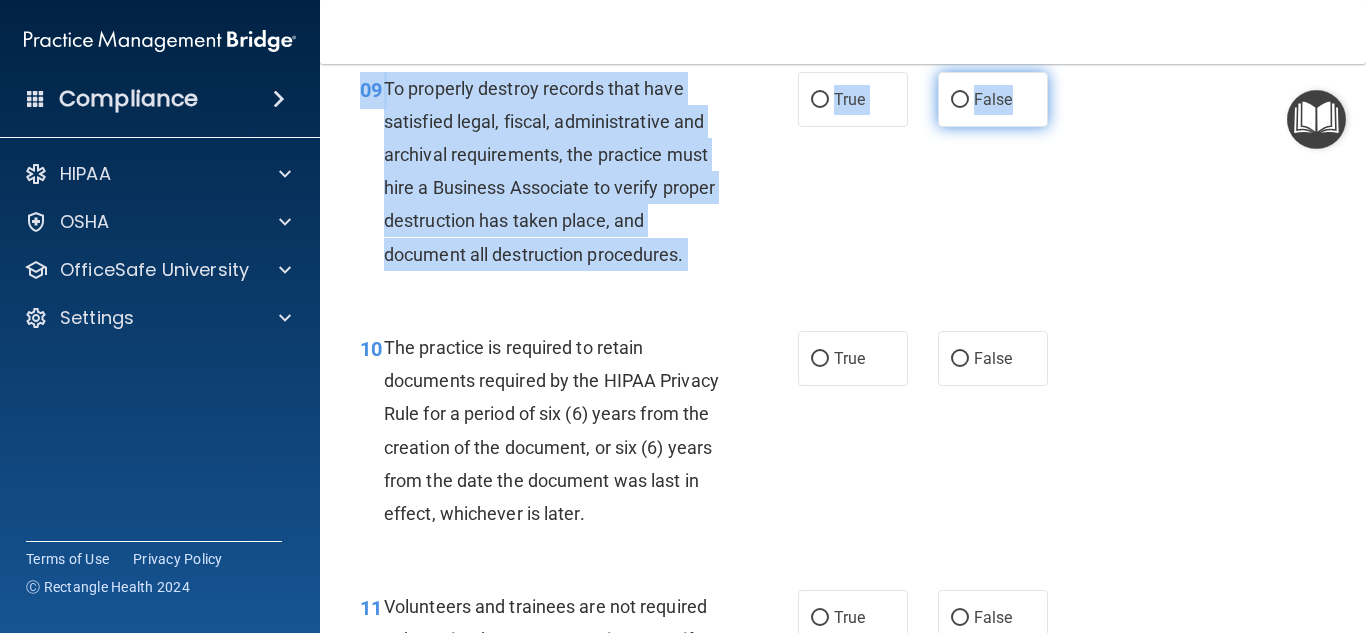click on "False" at bounding box center [993, 99] 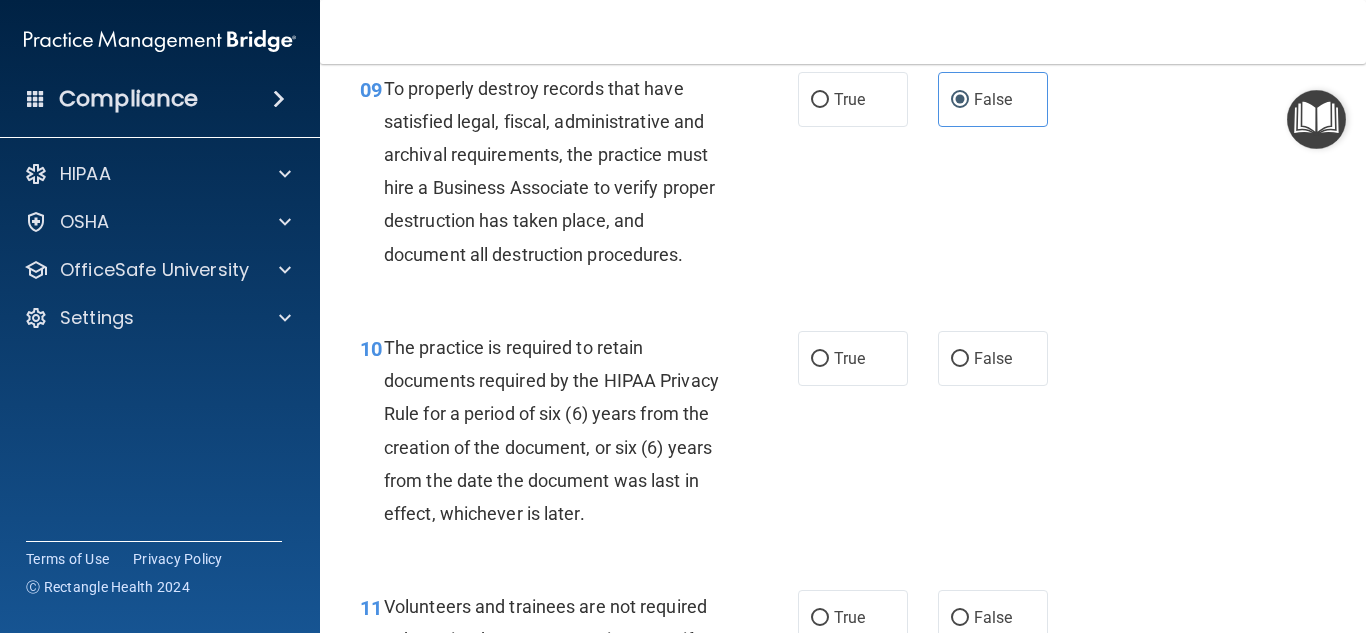 drag, startPoint x: 865, startPoint y: 385, endPoint x: 970, endPoint y: 360, distance: 107.935165 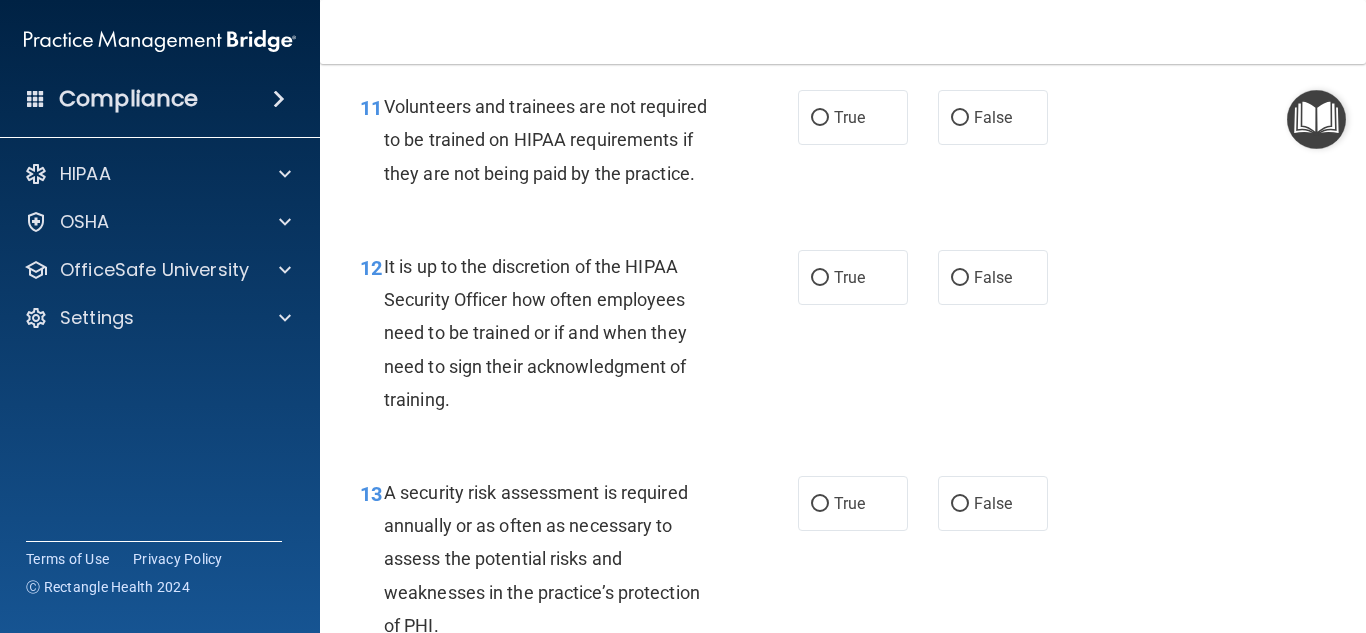 scroll, scrollTop: 2562, scrollLeft: 0, axis: vertical 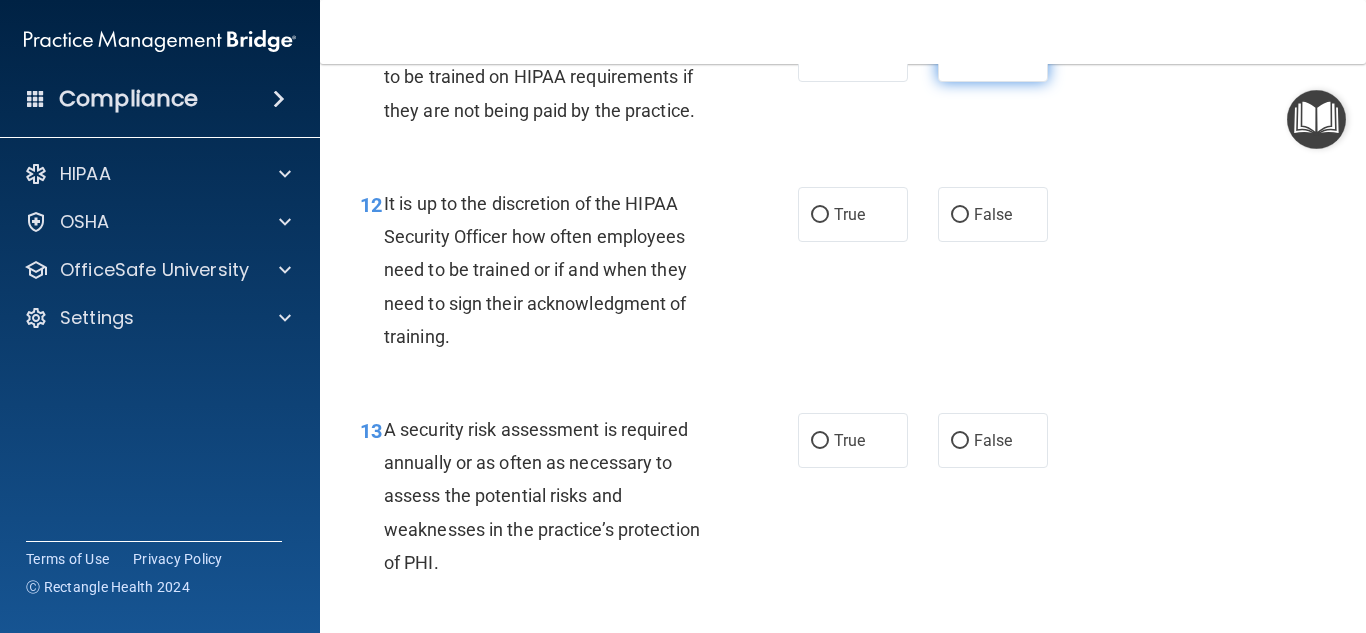 click on "False" at bounding box center [993, 54] 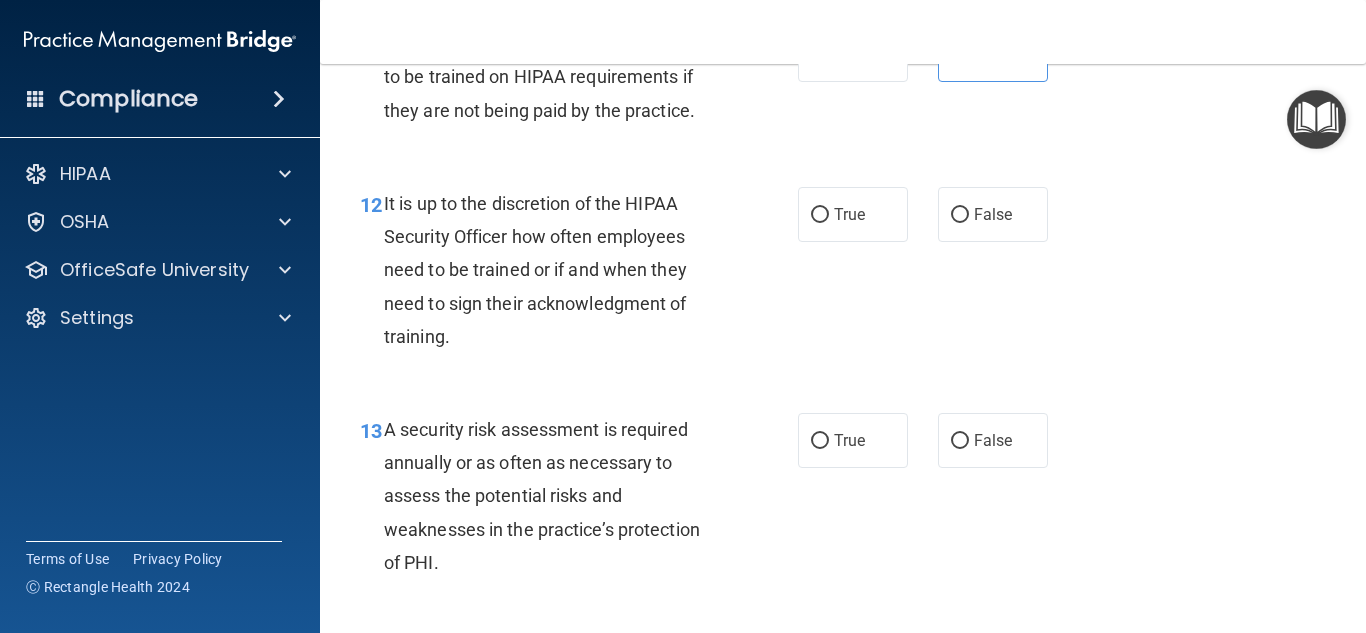 drag, startPoint x: 960, startPoint y: 261, endPoint x: 1101, endPoint y: 315, distance: 150.98676 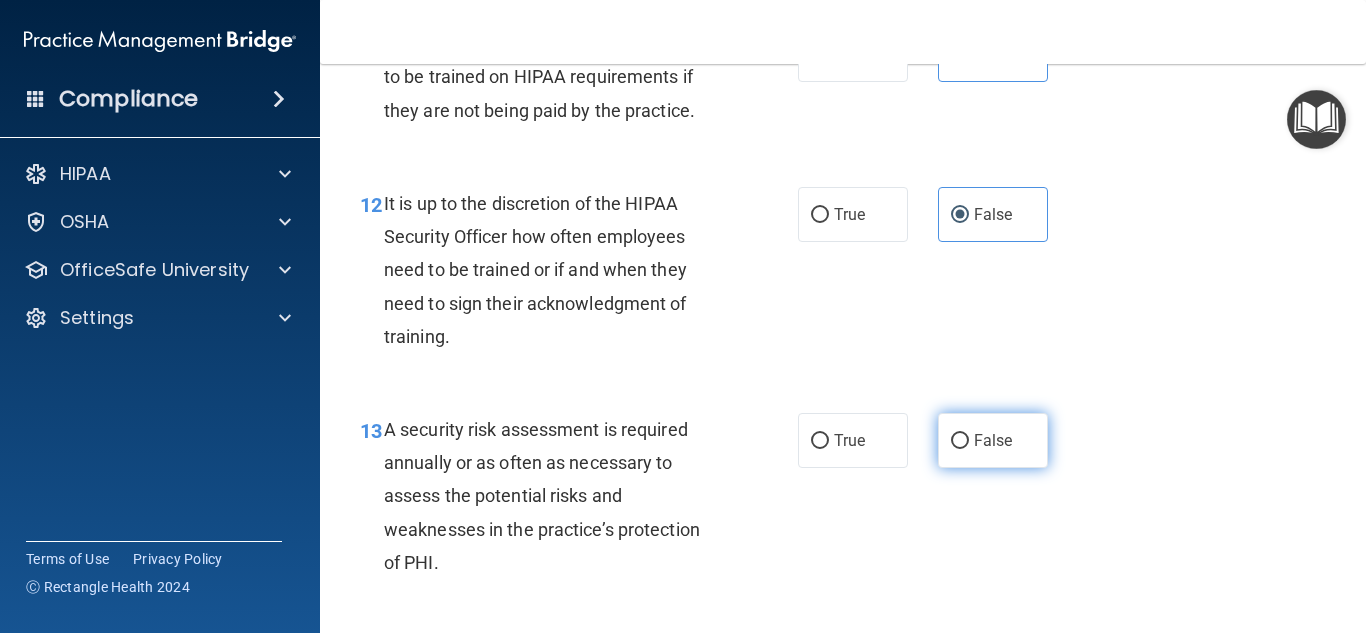 drag, startPoint x: 980, startPoint y: 464, endPoint x: 1000, endPoint y: 459, distance: 20.615528 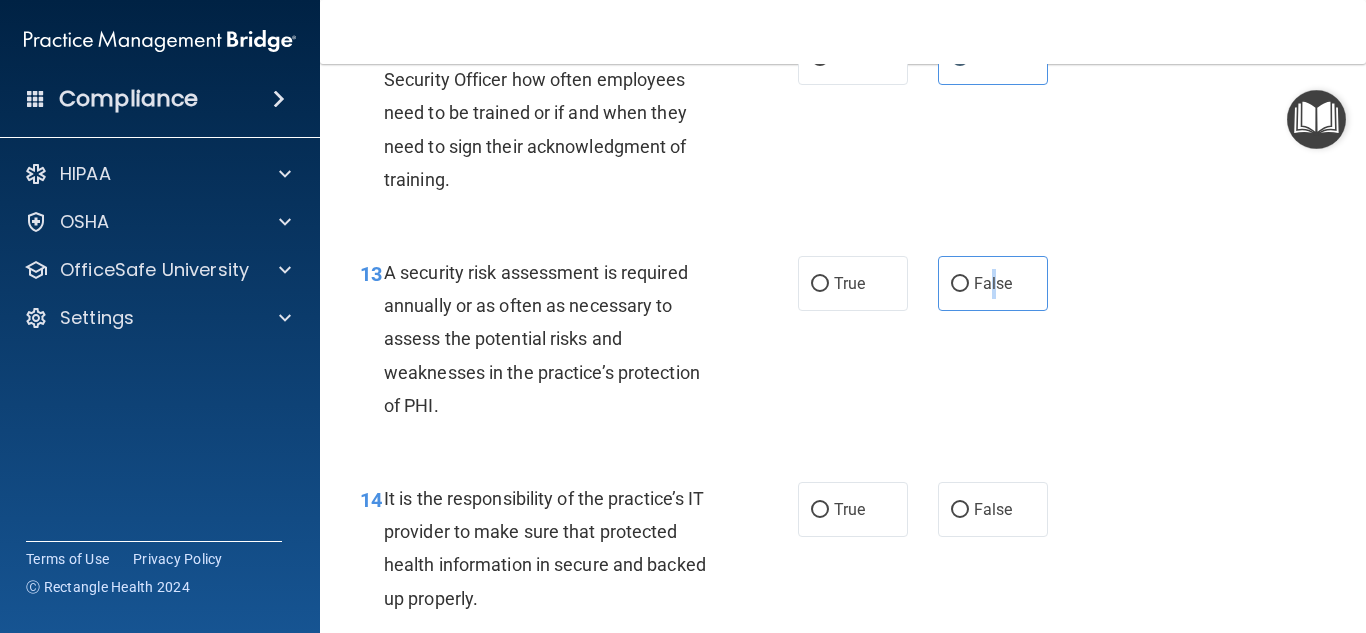 scroll, scrollTop: 2725, scrollLeft: 0, axis: vertical 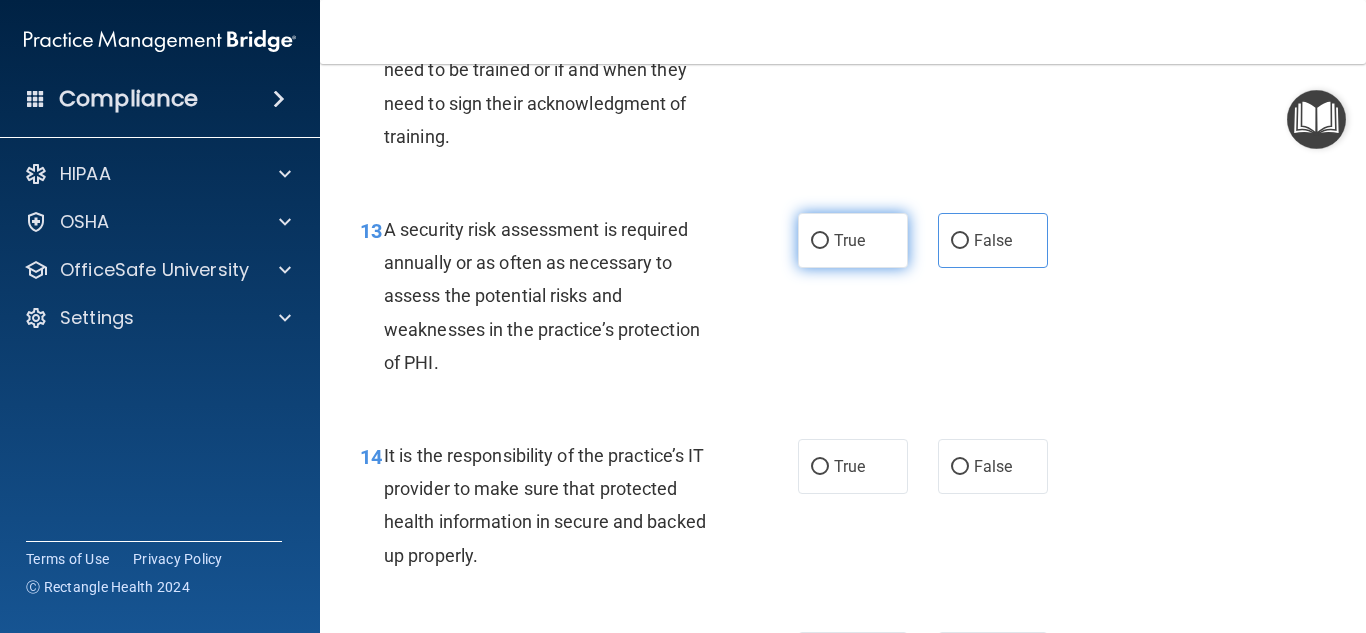 click on "True" at bounding box center (849, 240) 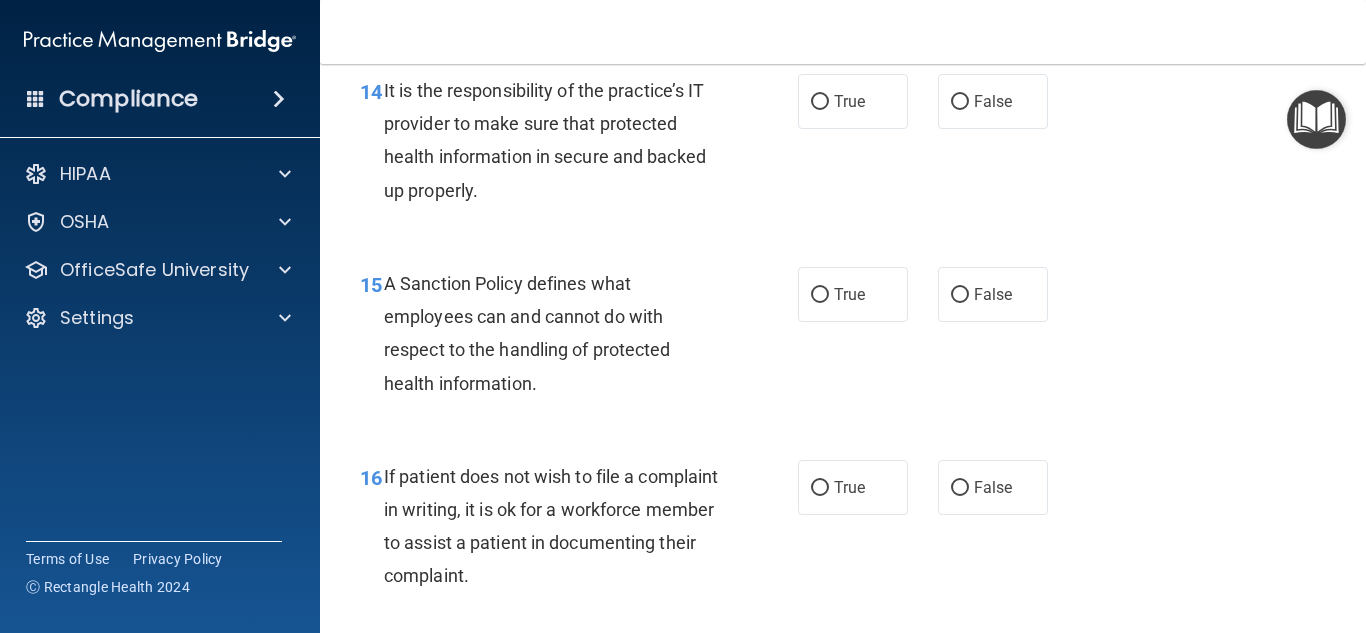 scroll, scrollTop: 3125, scrollLeft: 0, axis: vertical 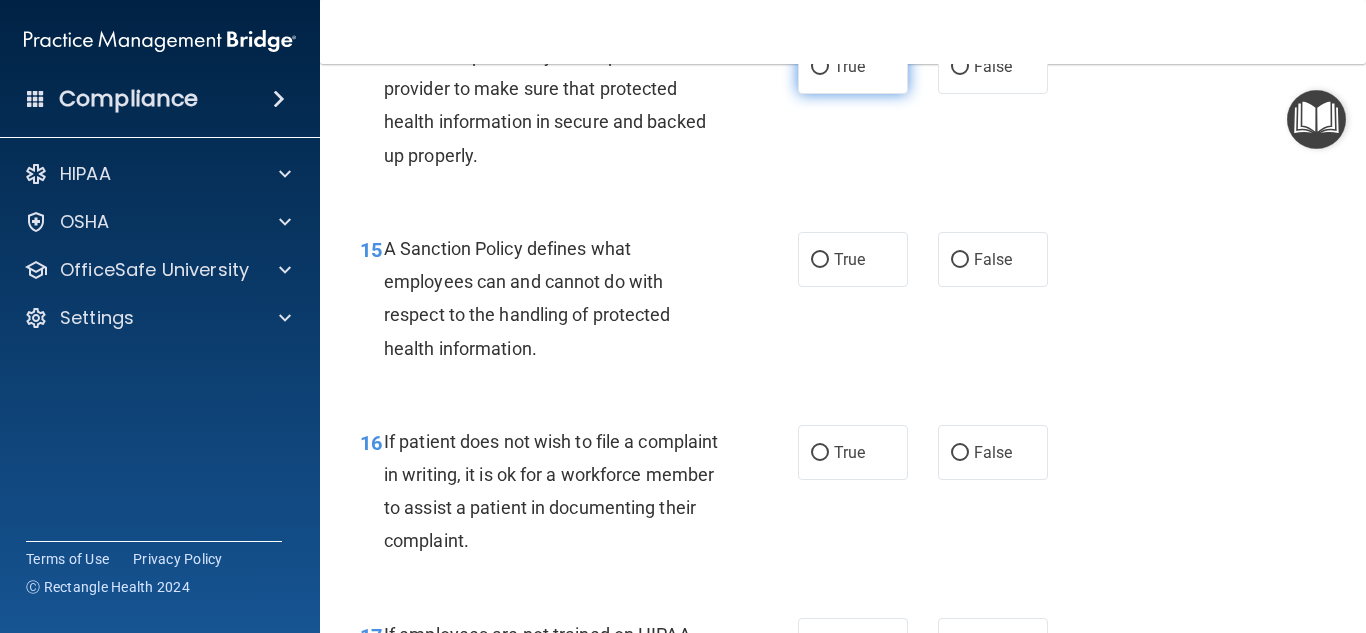 click on "True" at bounding box center (853, 66) 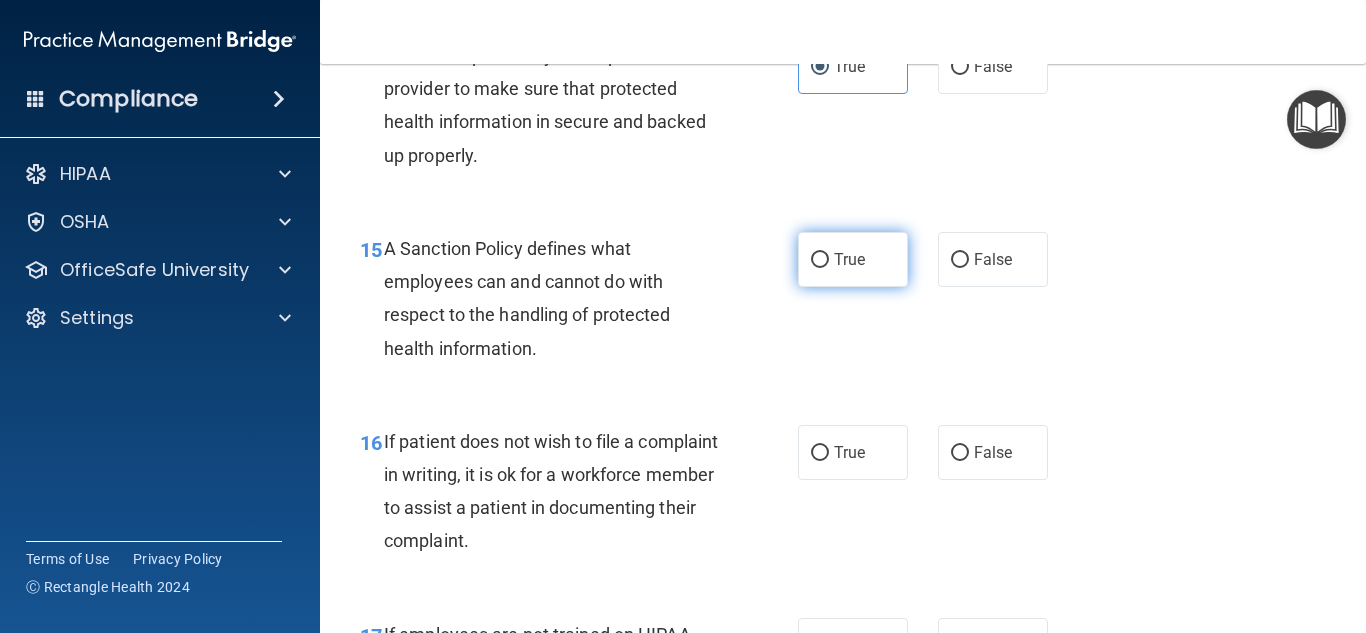 click on "True" at bounding box center (853, 259) 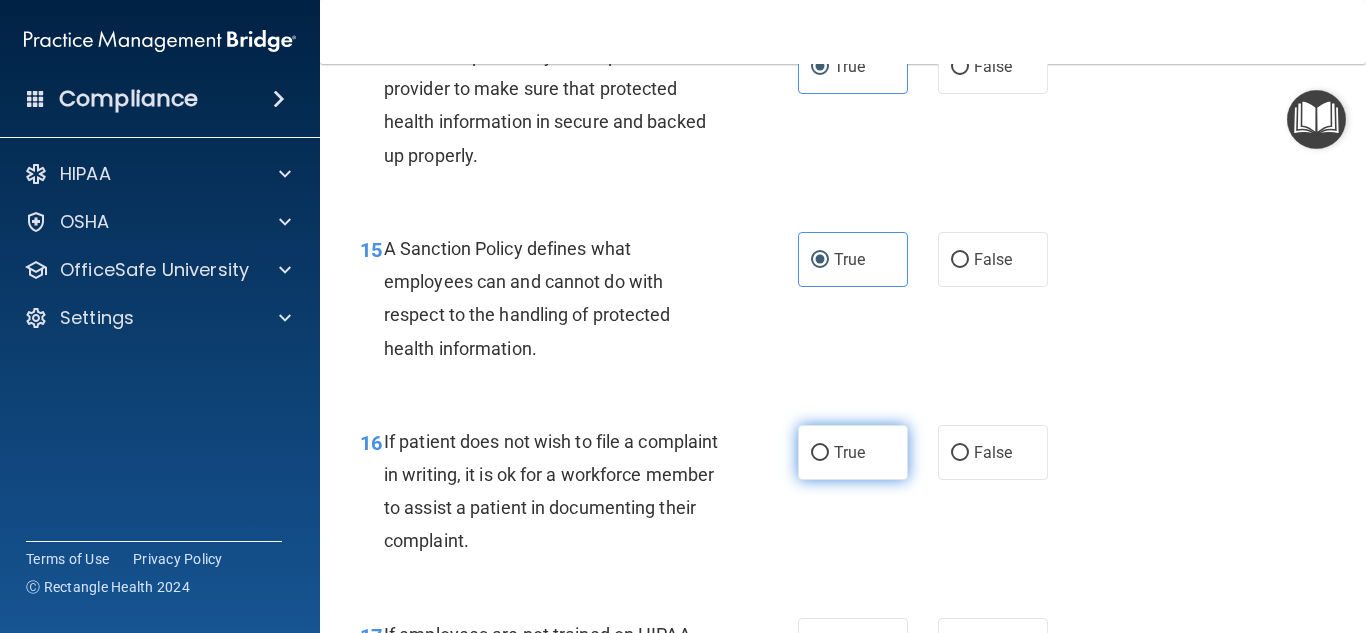 click on "True" at bounding box center [853, 452] 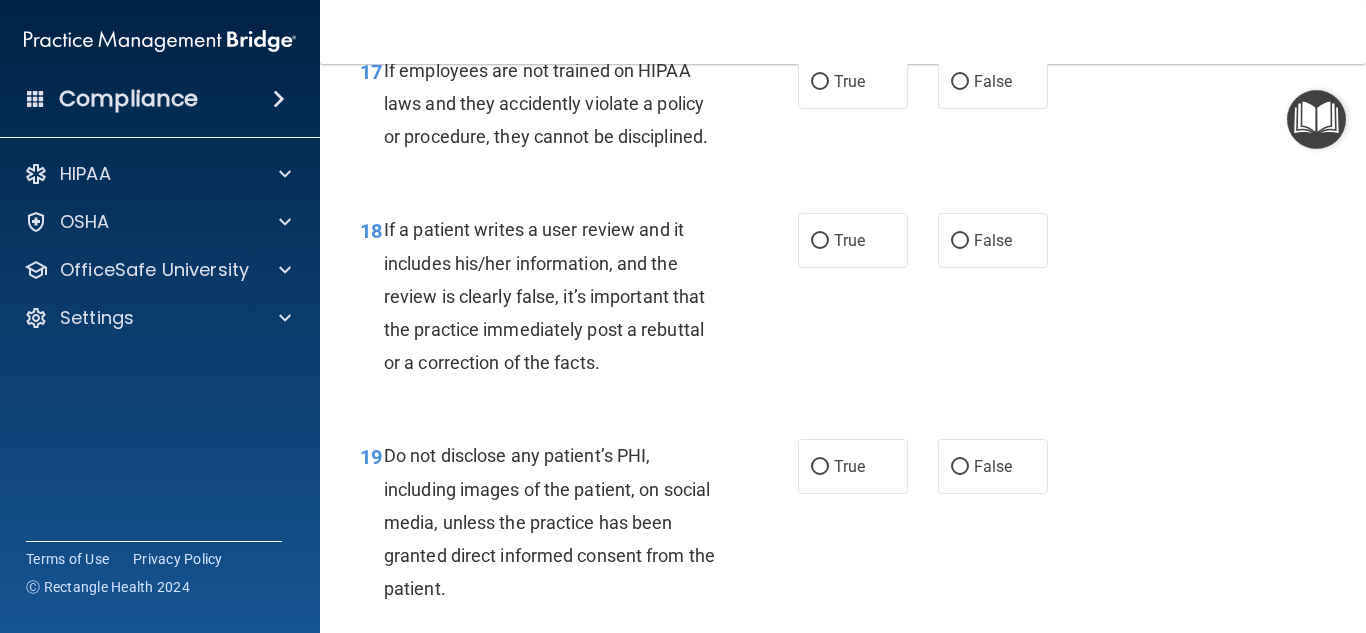 scroll, scrollTop: 3725, scrollLeft: 0, axis: vertical 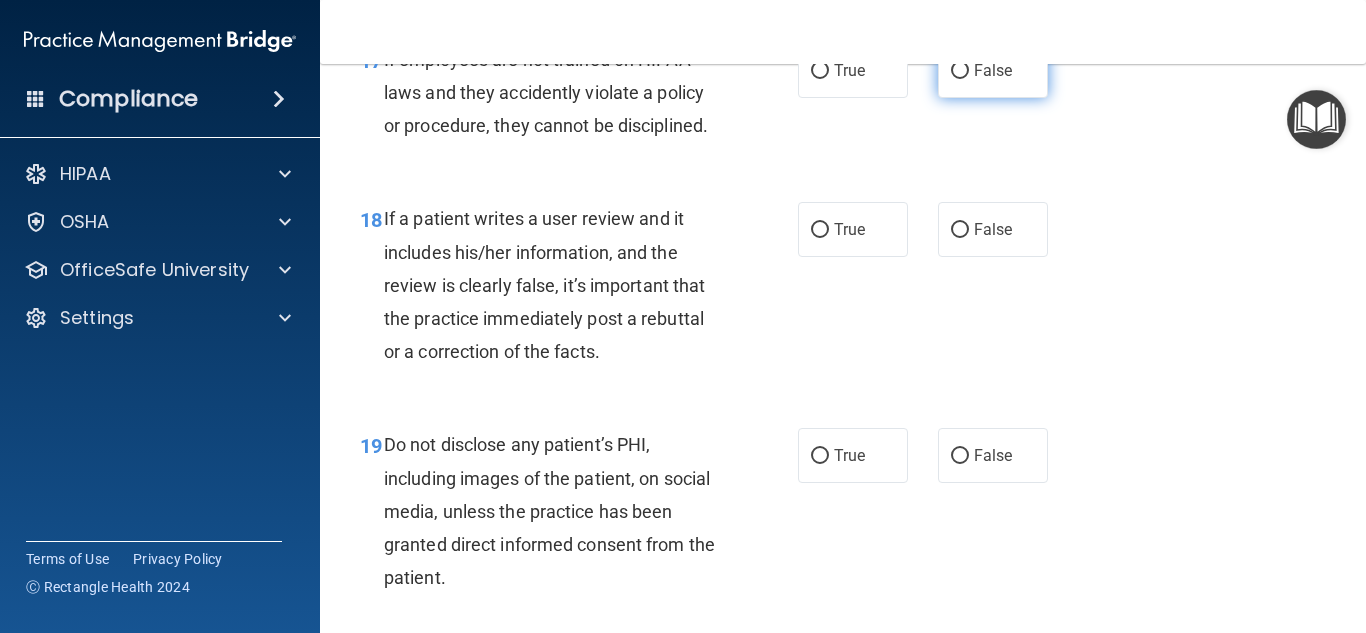 click on "False" at bounding box center (993, 70) 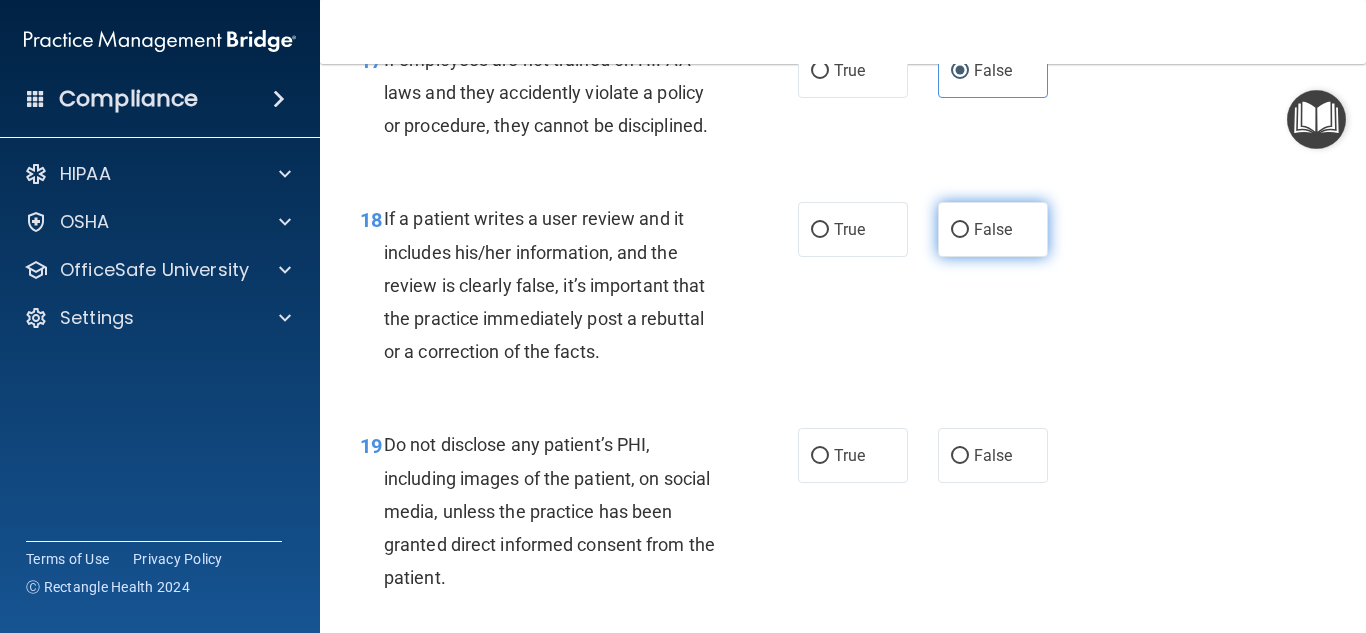 click on "False" at bounding box center (993, 229) 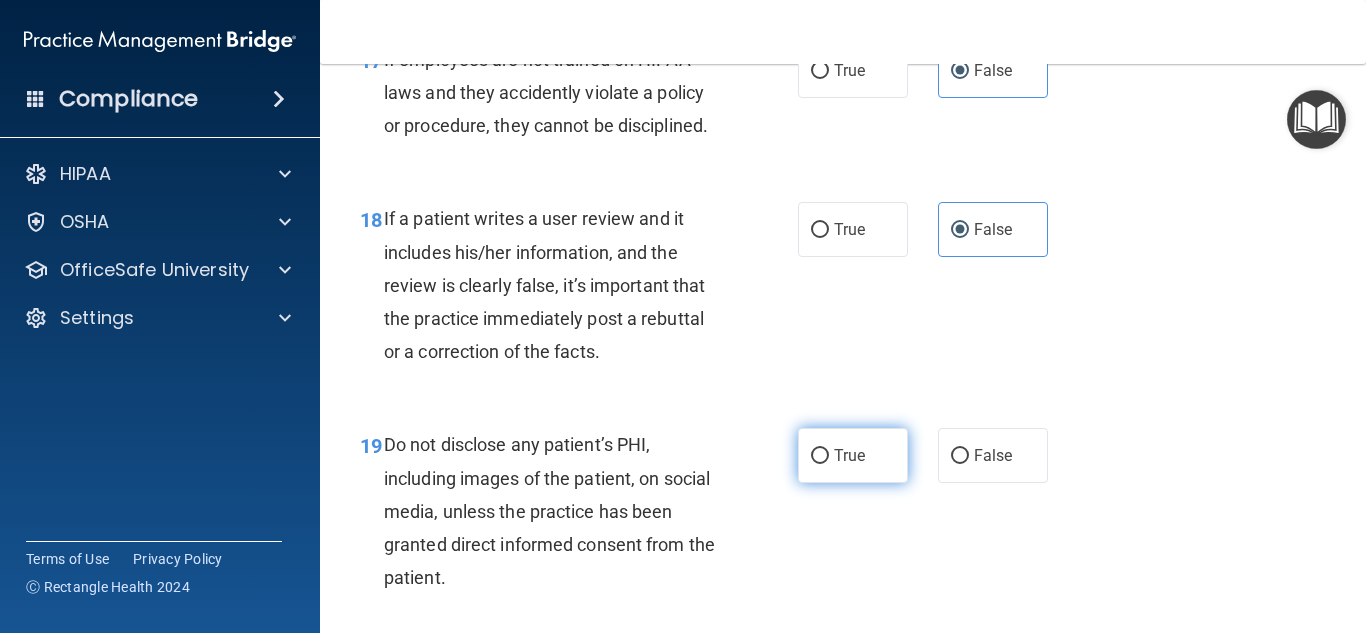 drag, startPoint x: 828, startPoint y: 503, endPoint x: 842, endPoint y: 490, distance: 19.104973 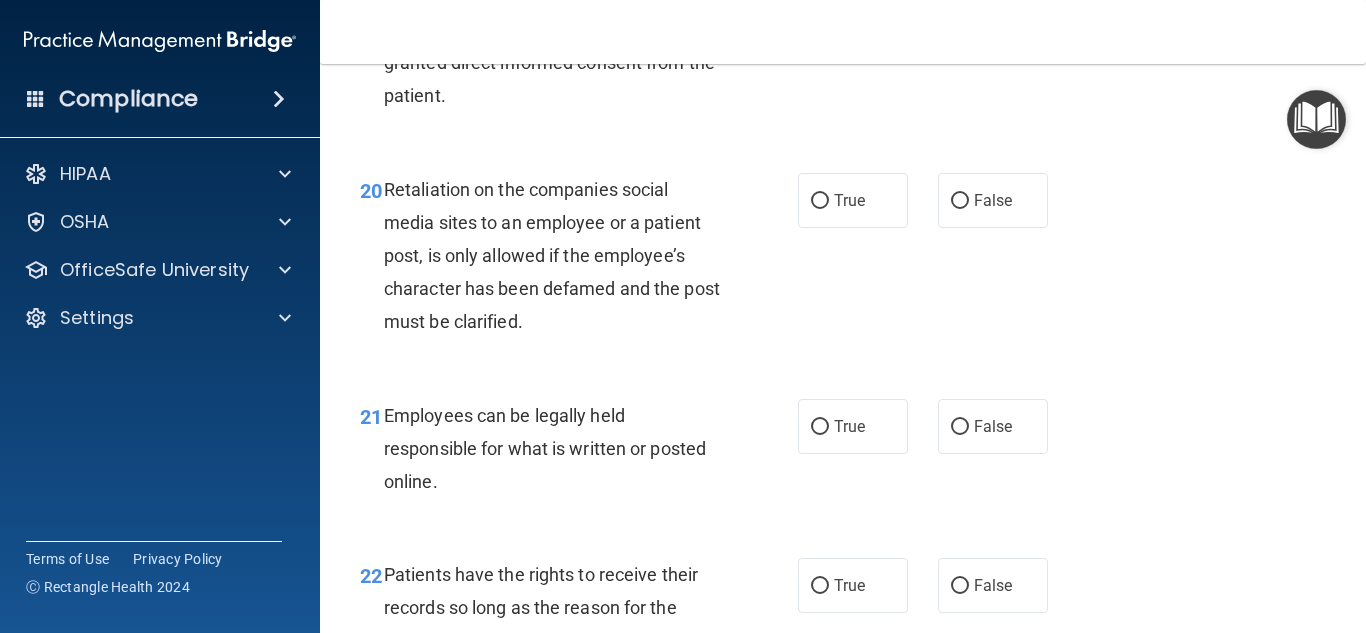 scroll, scrollTop: 4300, scrollLeft: 0, axis: vertical 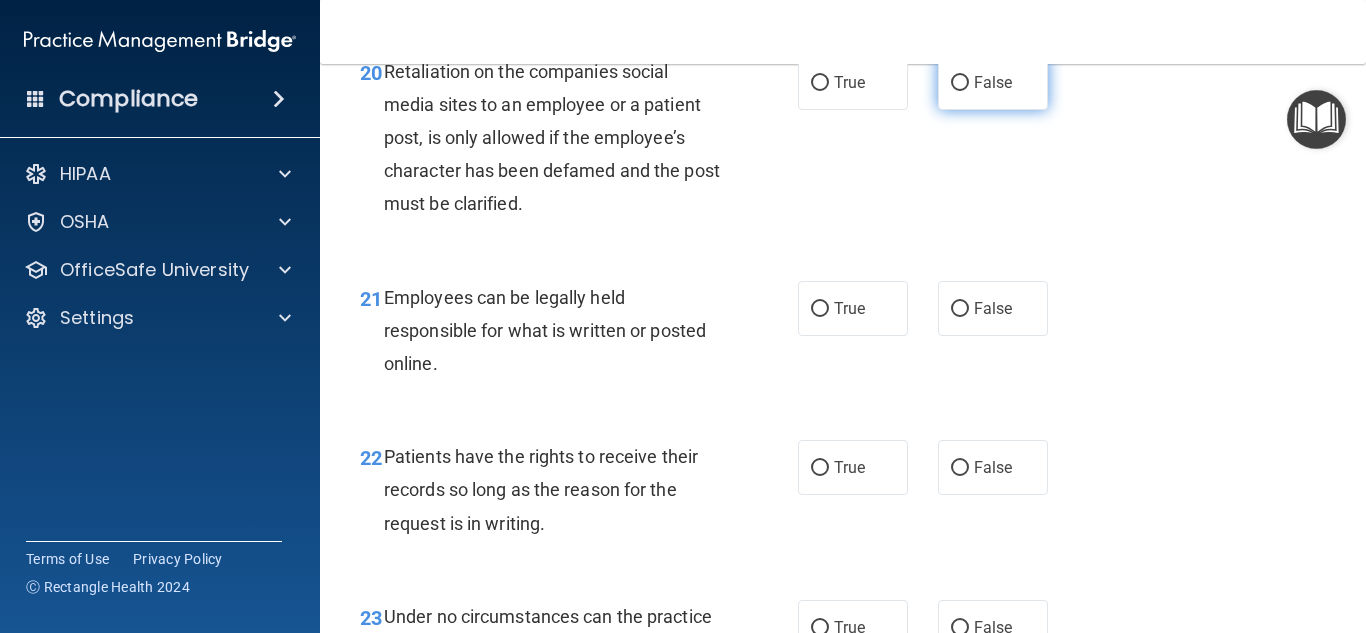 click on "False" at bounding box center [993, 82] 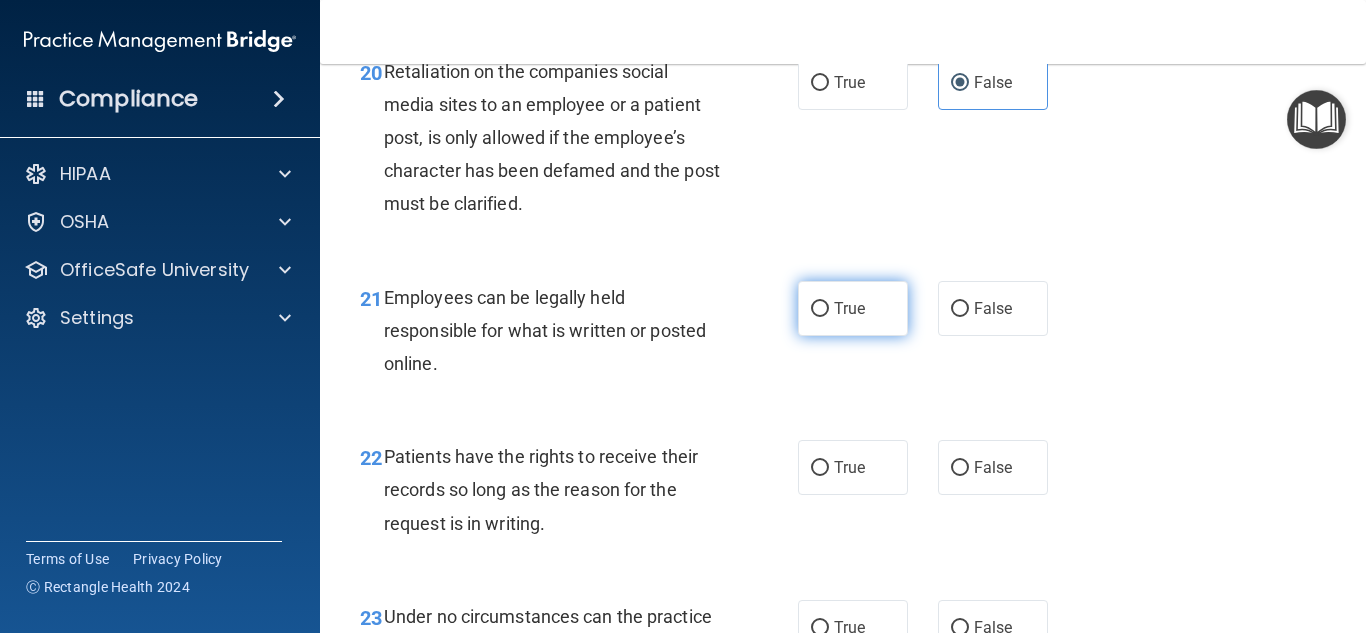 click on "True" at bounding box center [853, 308] 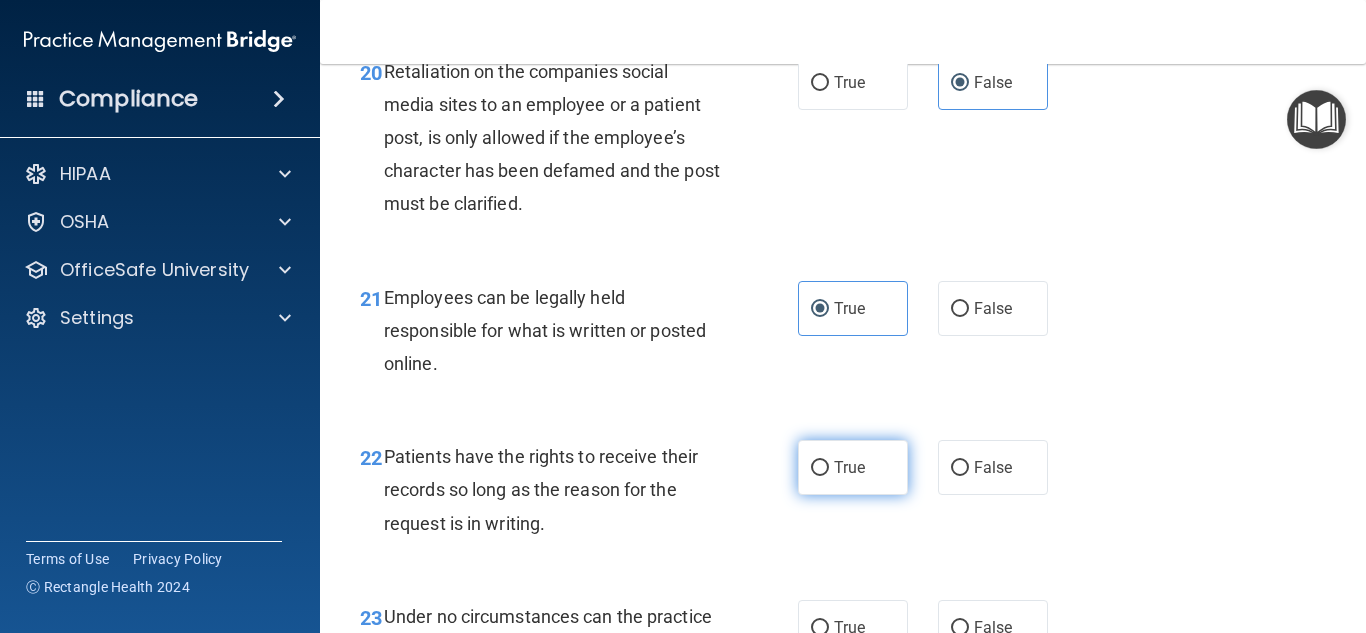 click on "True" at bounding box center [820, 468] 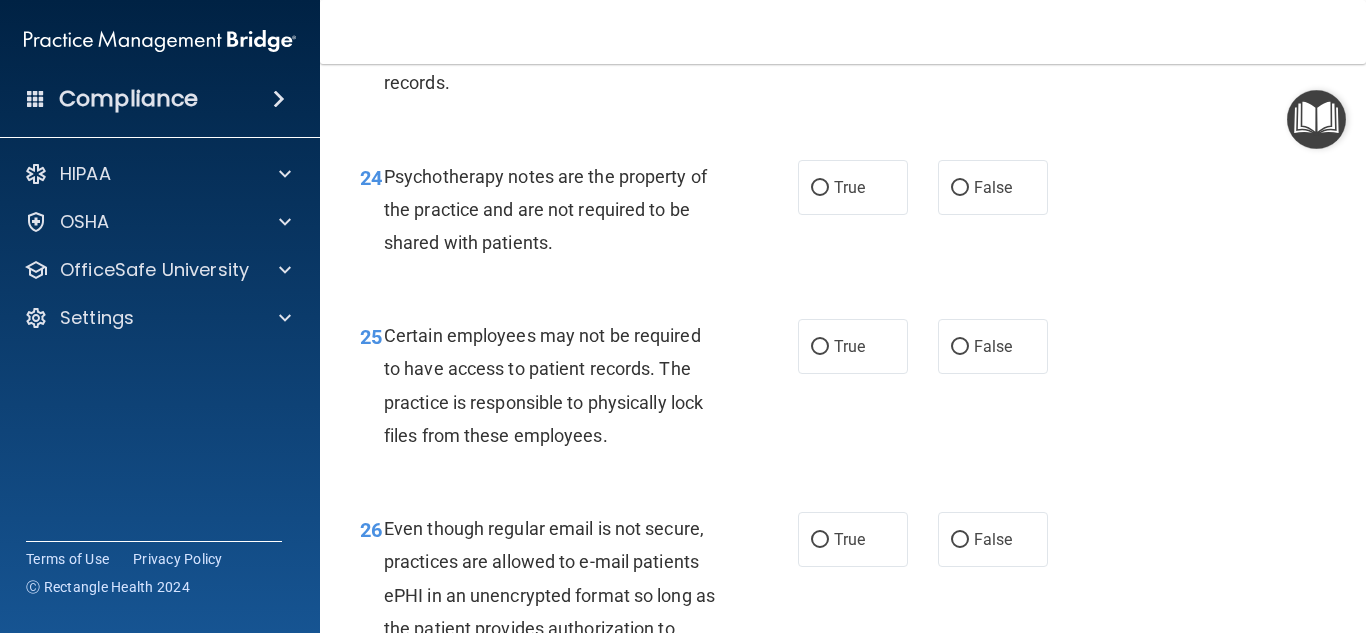 scroll, scrollTop: 4800, scrollLeft: 0, axis: vertical 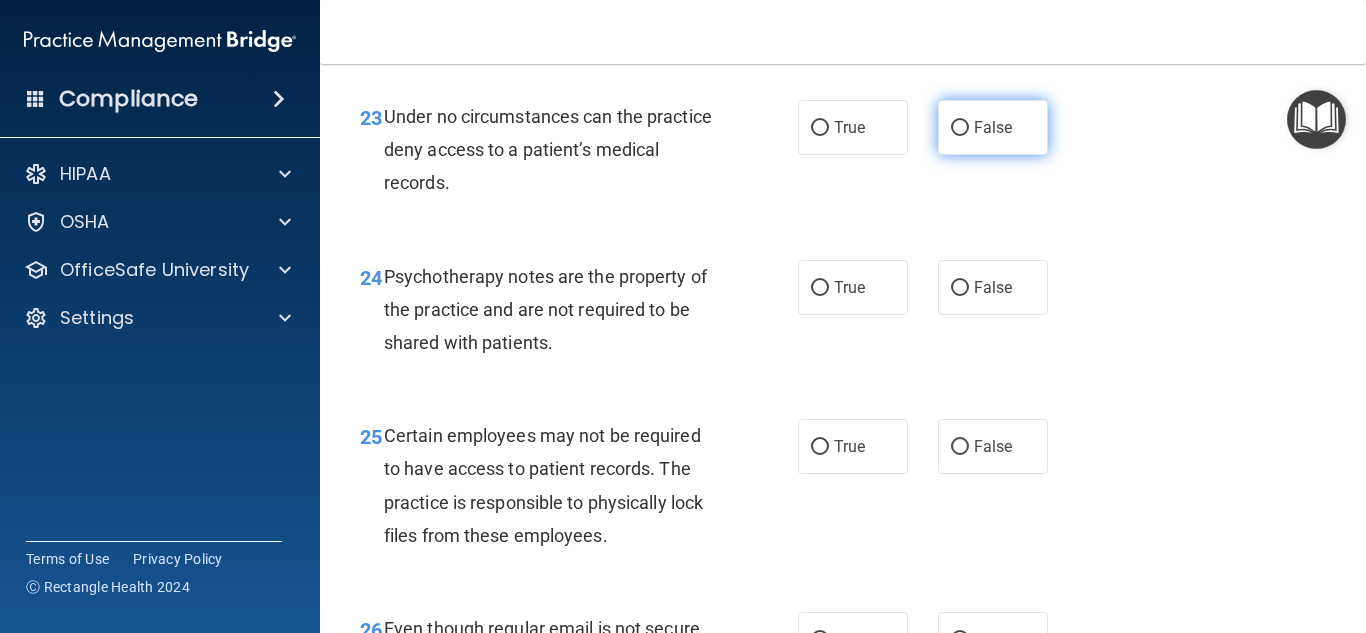 click on "False" at bounding box center (960, 128) 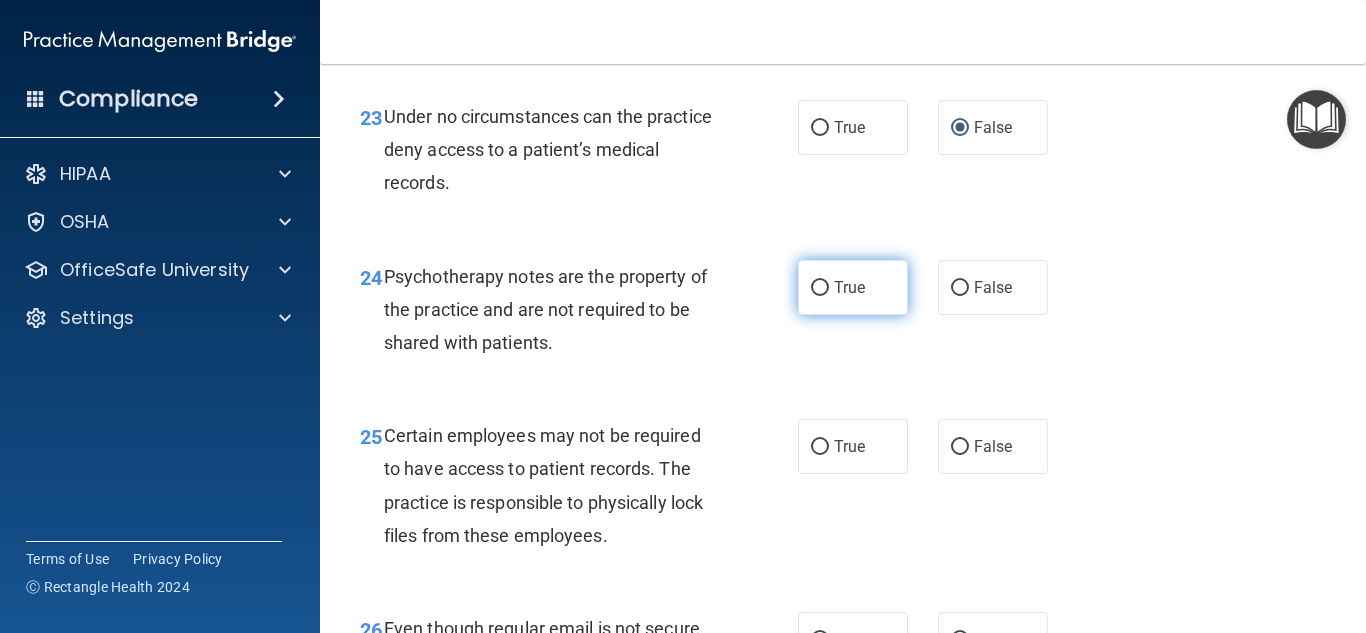 click on "True" at bounding box center (853, 287) 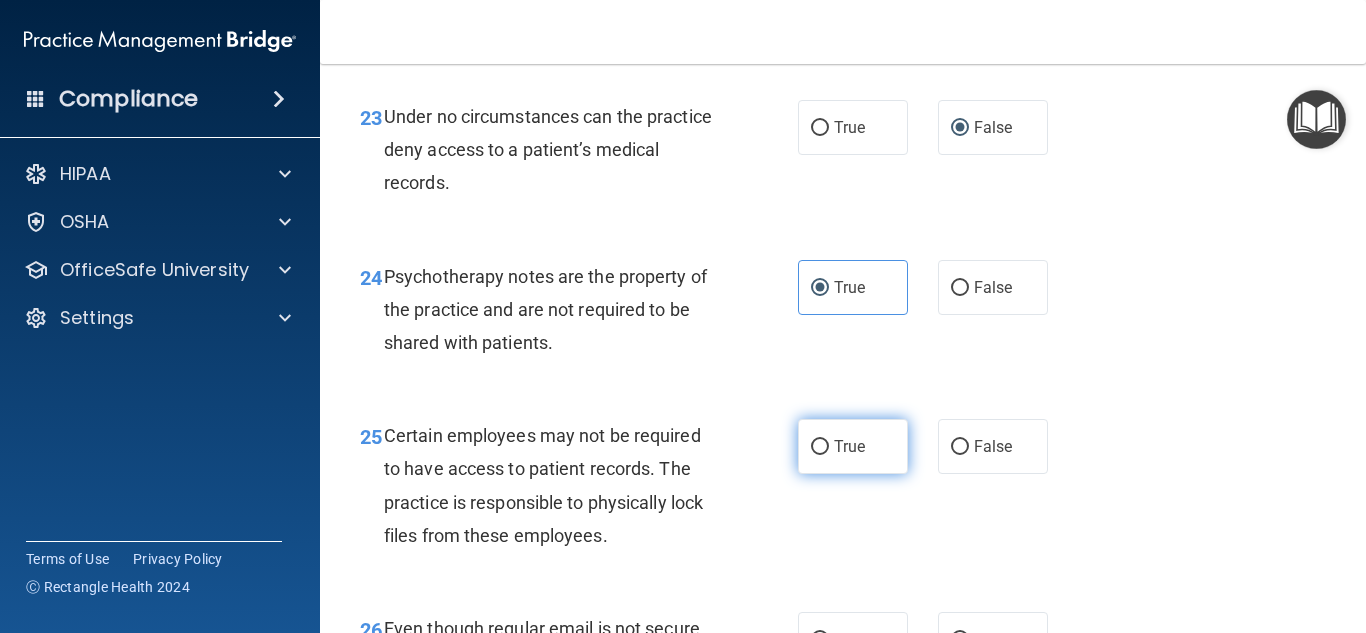 click on "True" at bounding box center (853, 446) 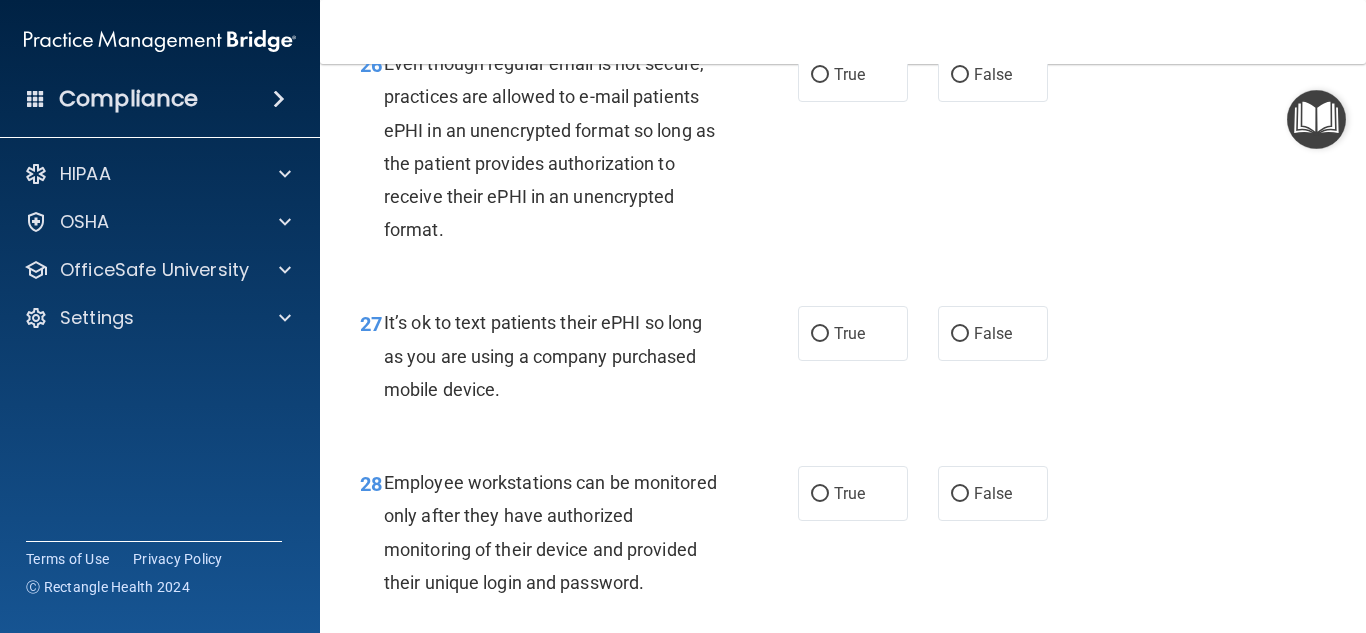 scroll, scrollTop: 5400, scrollLeft: 0, axis: vertical 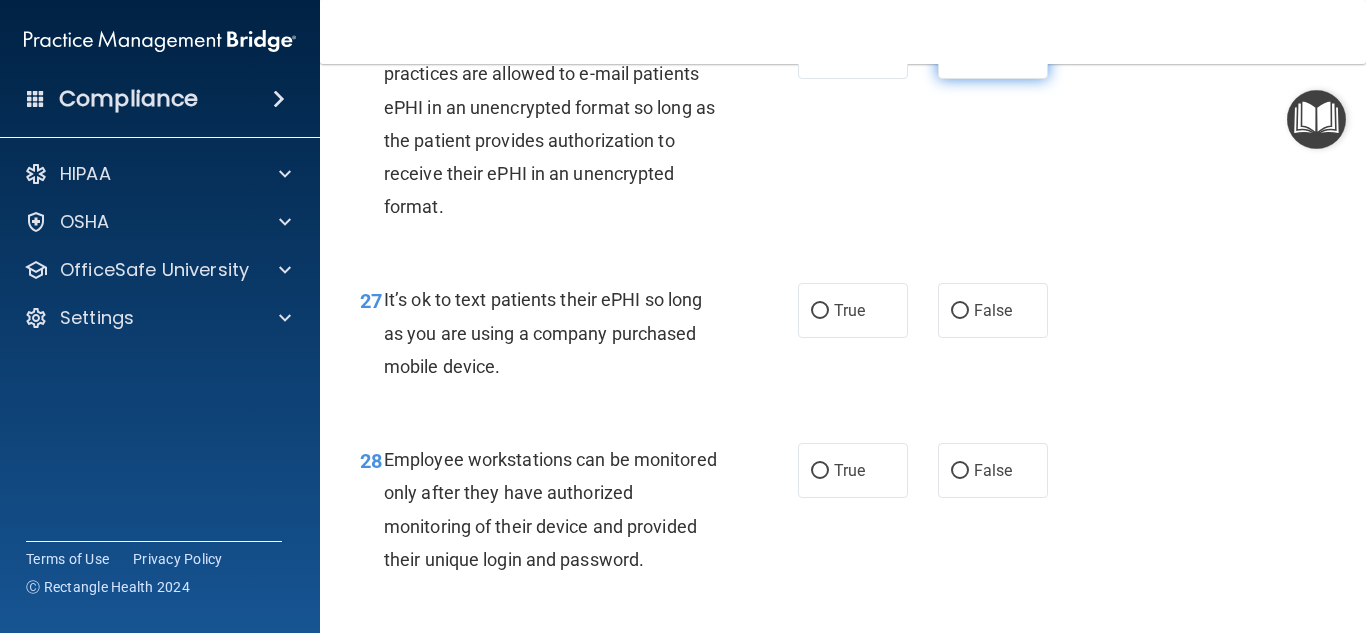 click on "False" at bounding box center [960, 52] 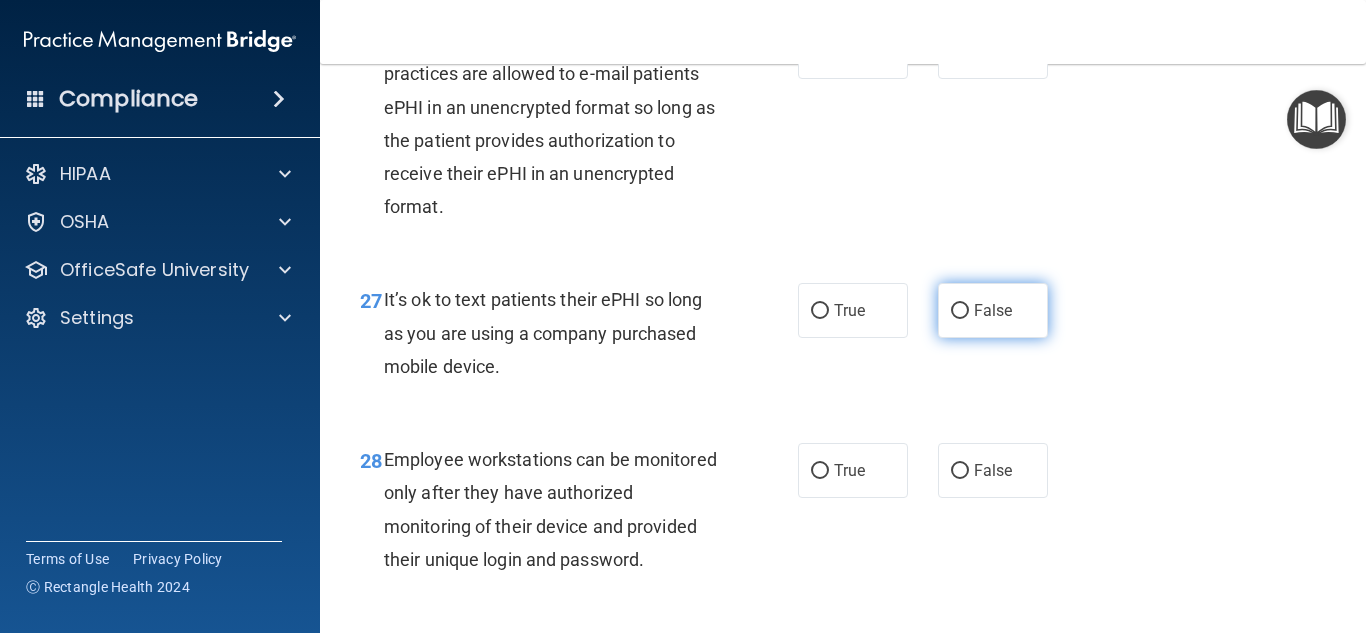 click on "False" at bounding box center (960, 311) 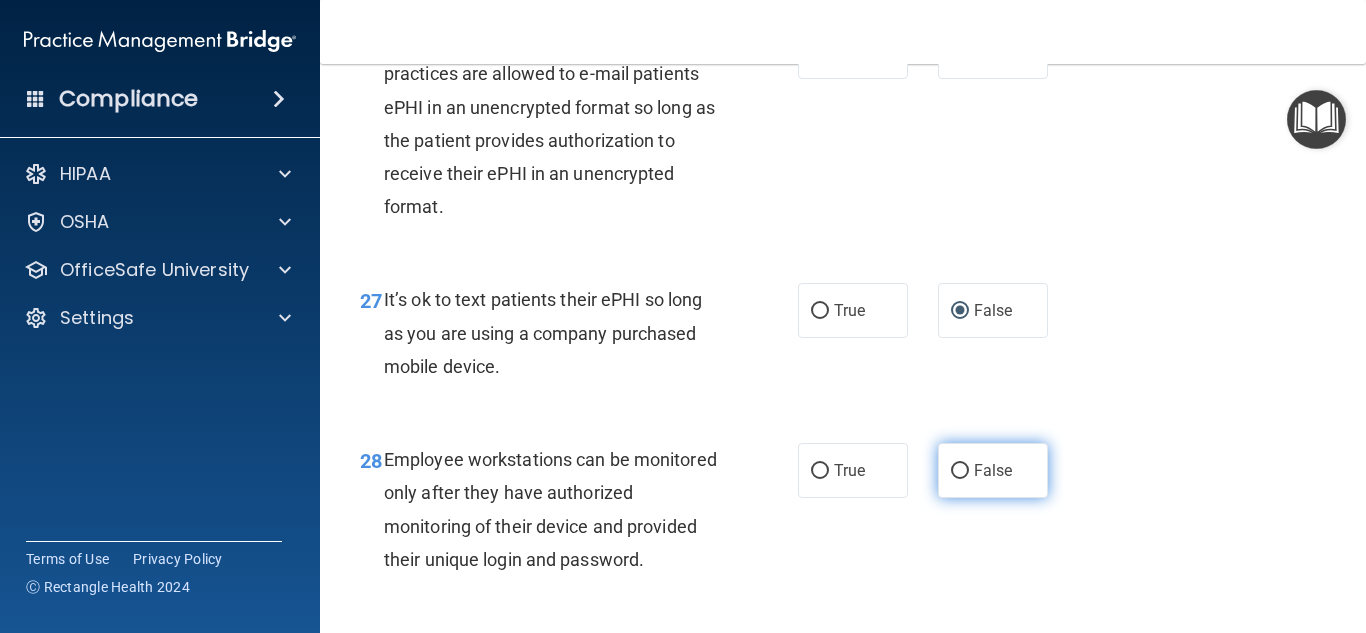 click on "False" at bounding box center [960, 471] 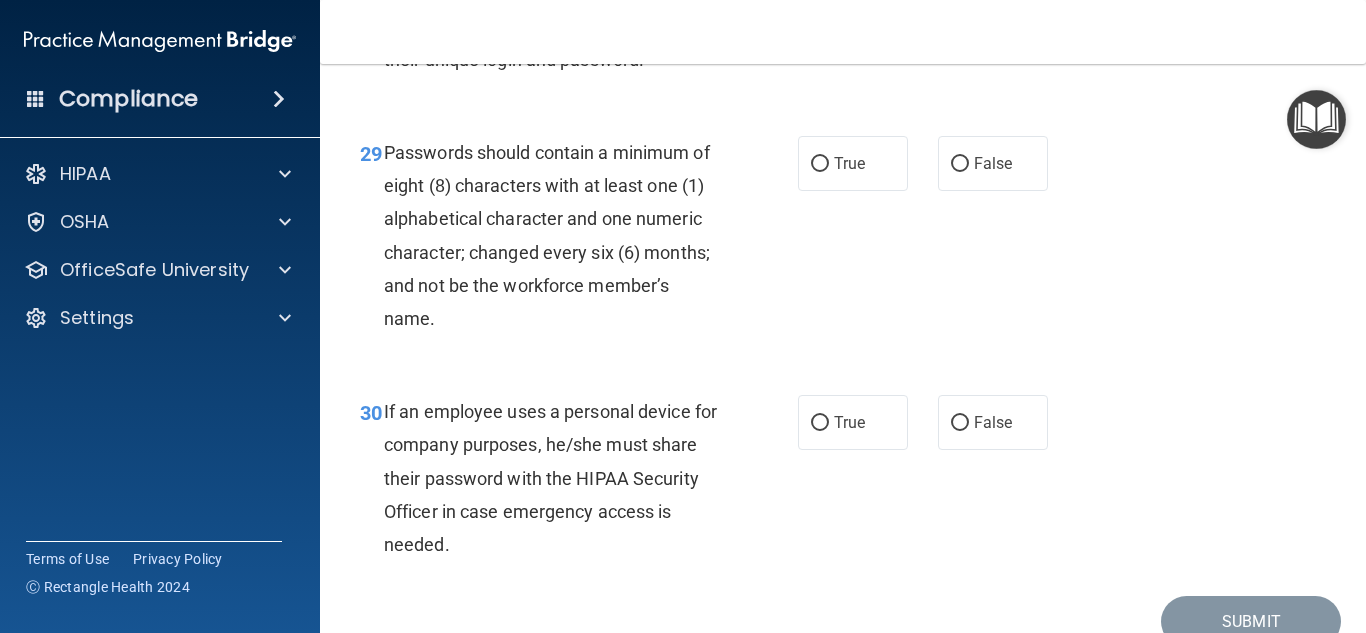 scroll, scrollTop: 5988, scrollLeft: 0, axis: vertical 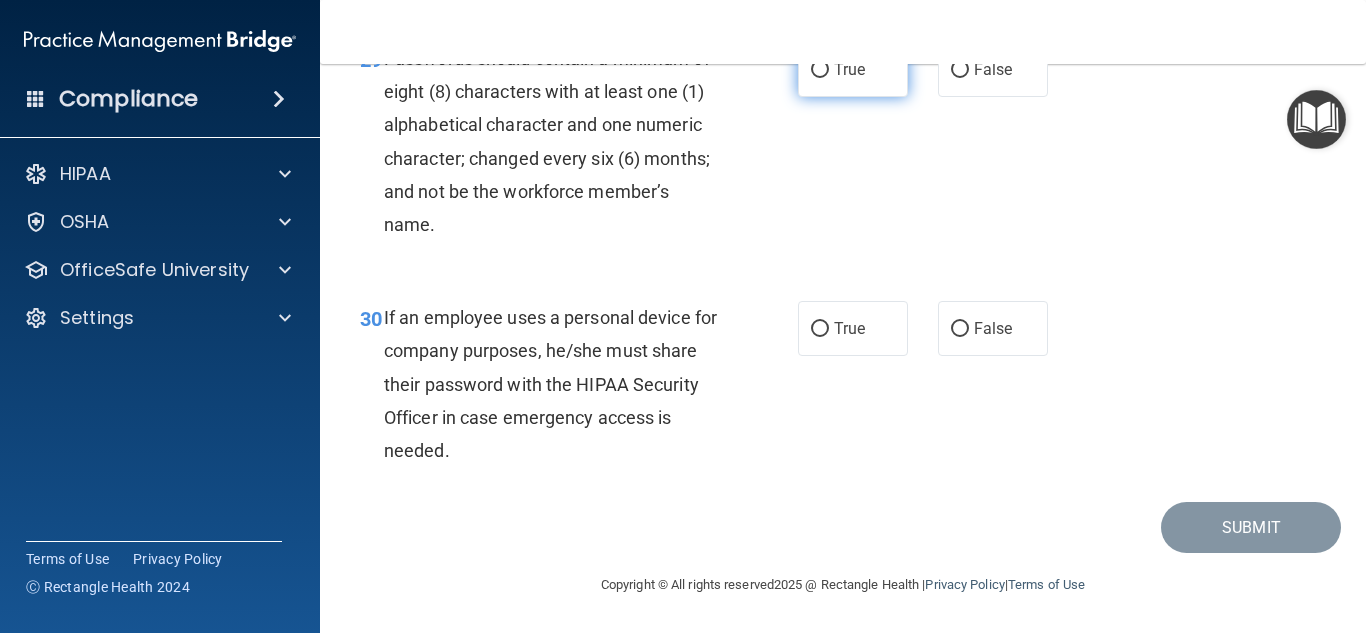 click on "True" at bounding box center (853, 69) 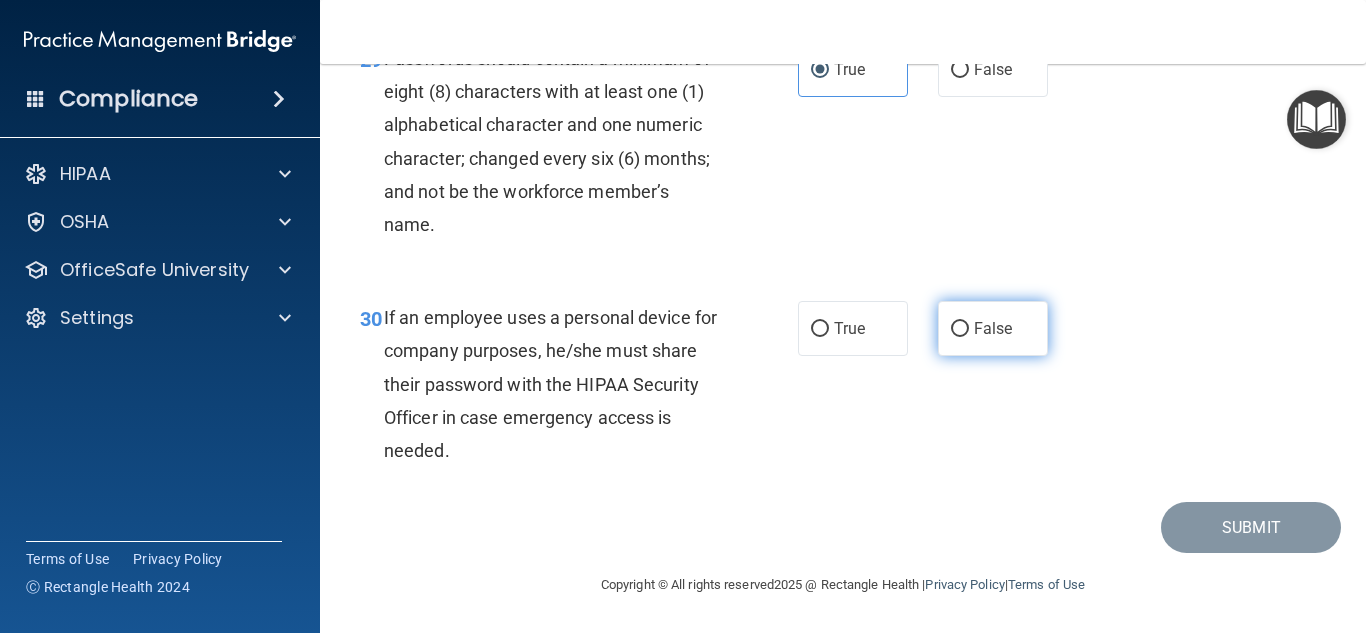 click on "False" at bounding box center [960, 329] 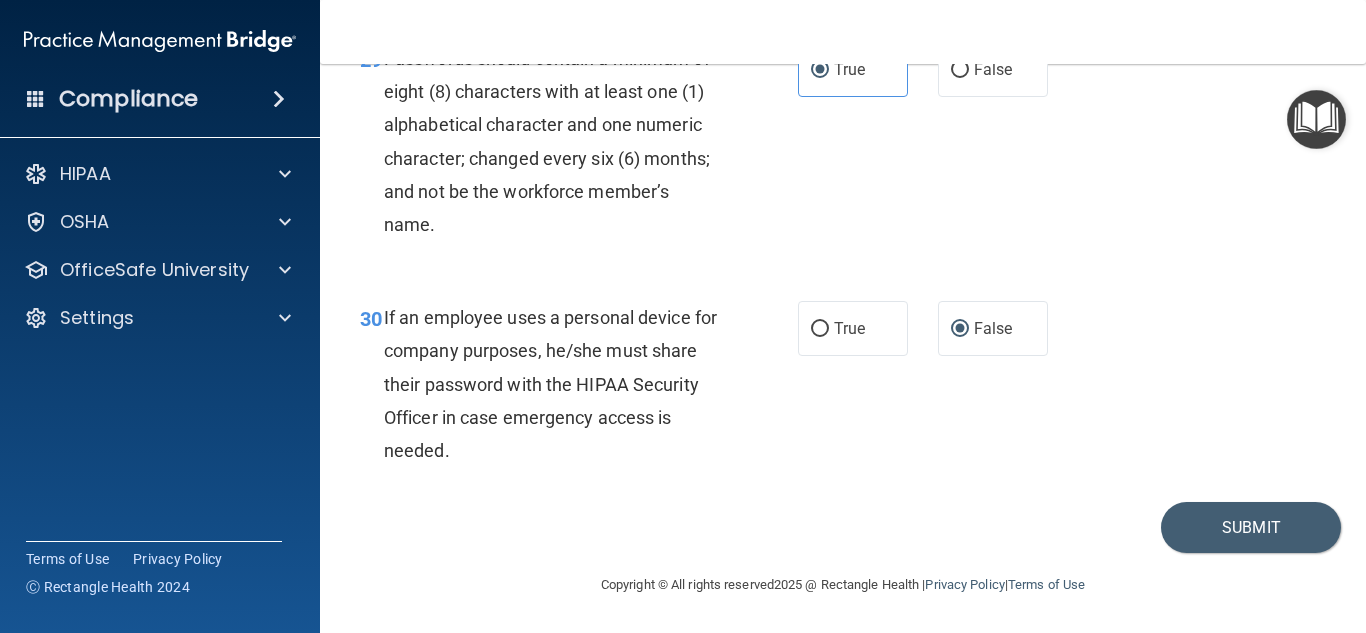 scroll, scrollTop: 6048, scrollLeft: 0, axis: vertical 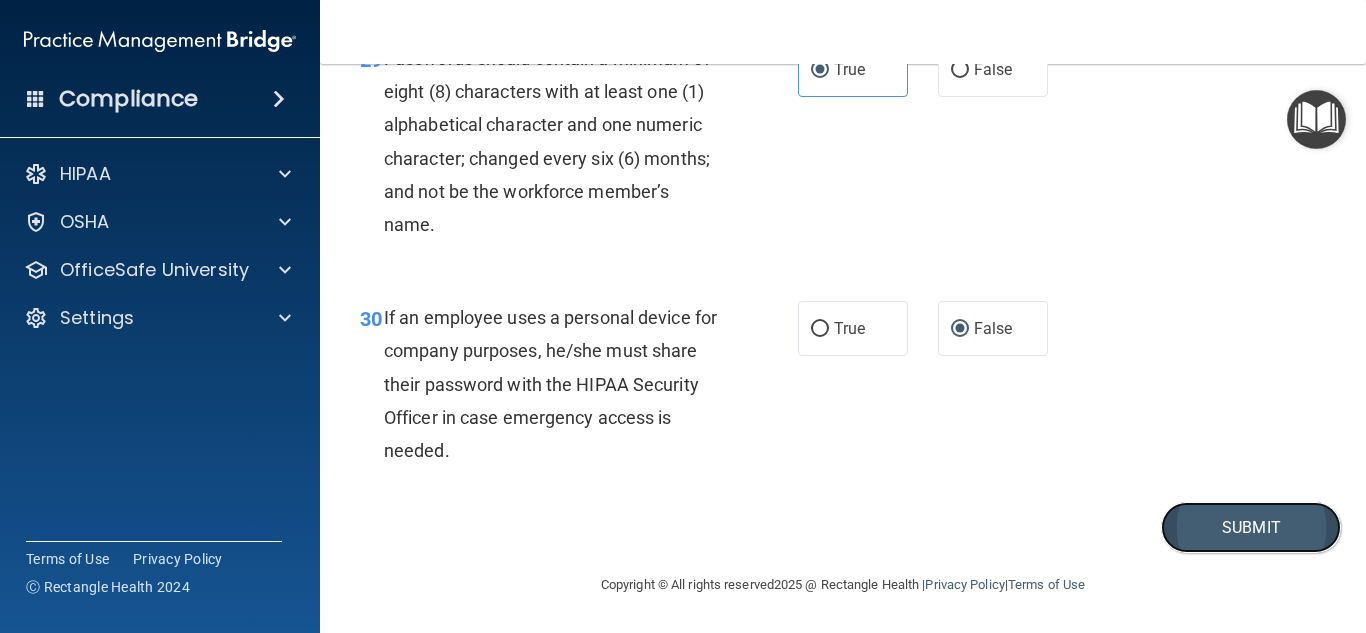 click on "Submit" at bounding box center [1251, 527] 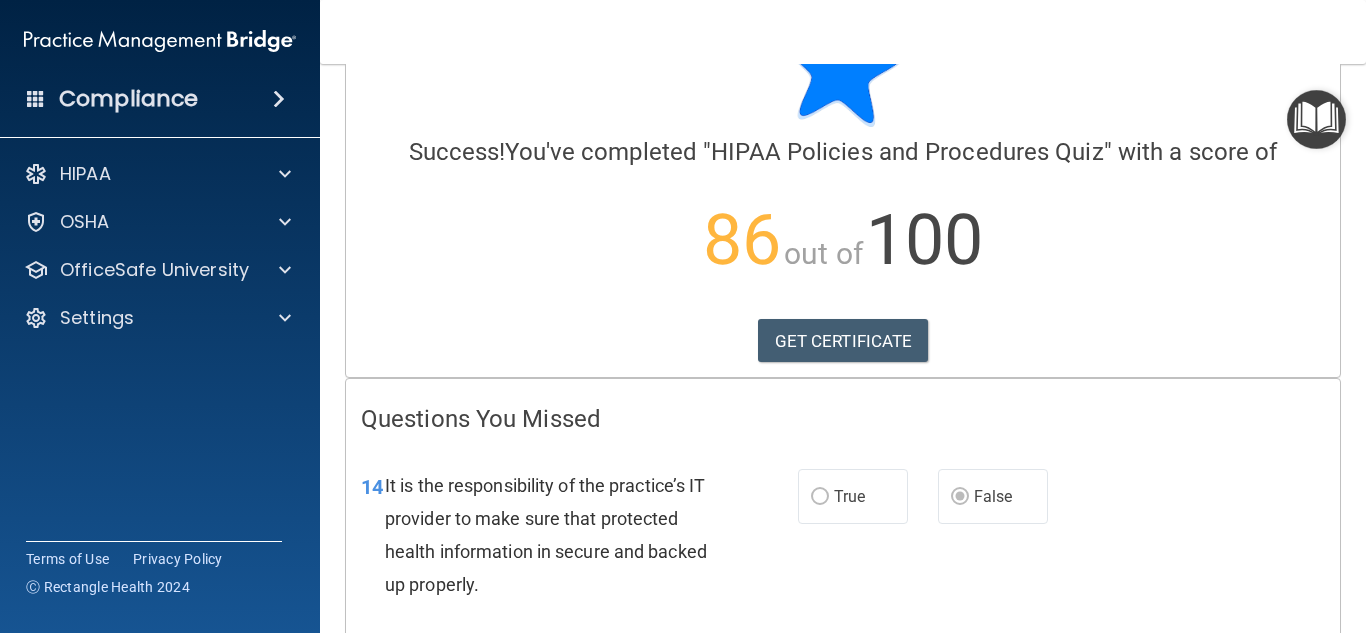 scroll, scrollTop: 0, scrollLeft: 0, axis: both 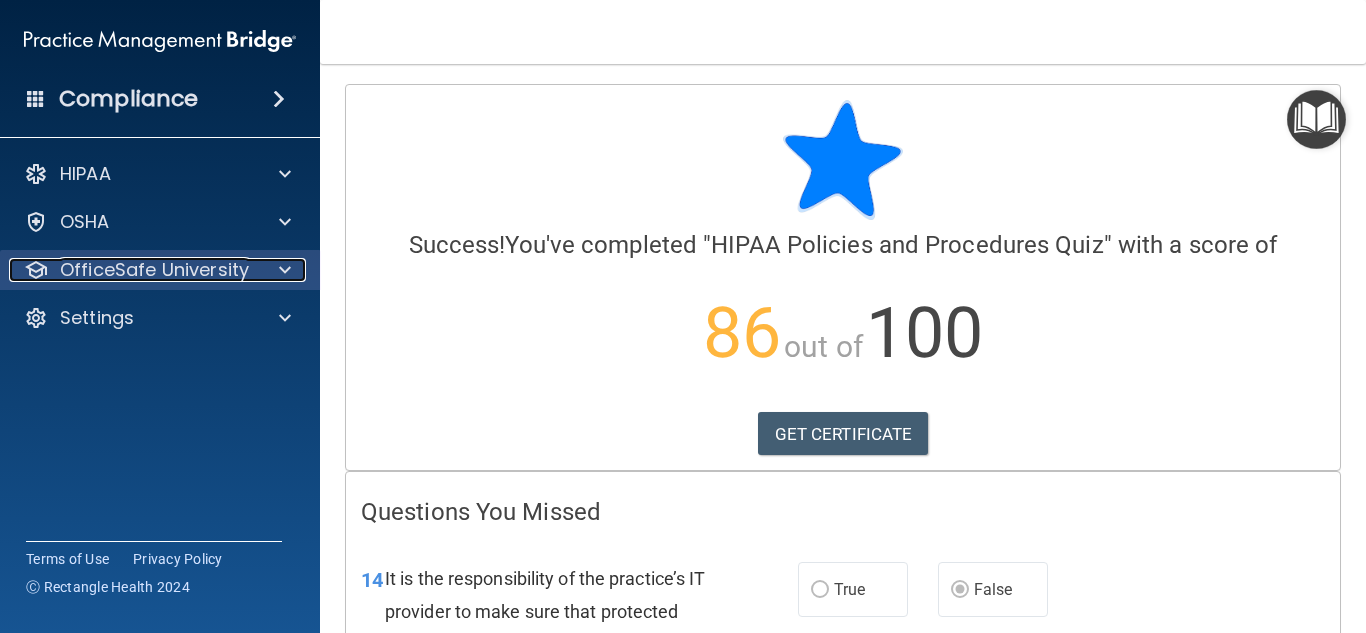 click at bounding box center [282, 270] 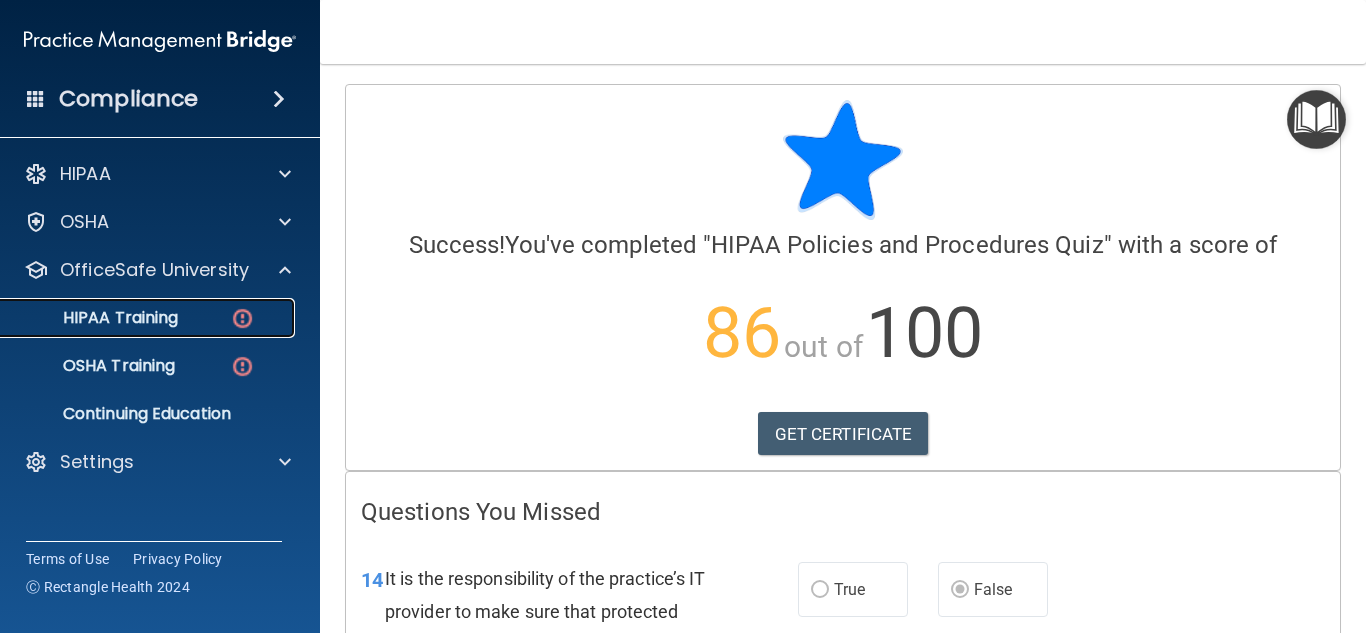 click at bounding box center (242, 318) 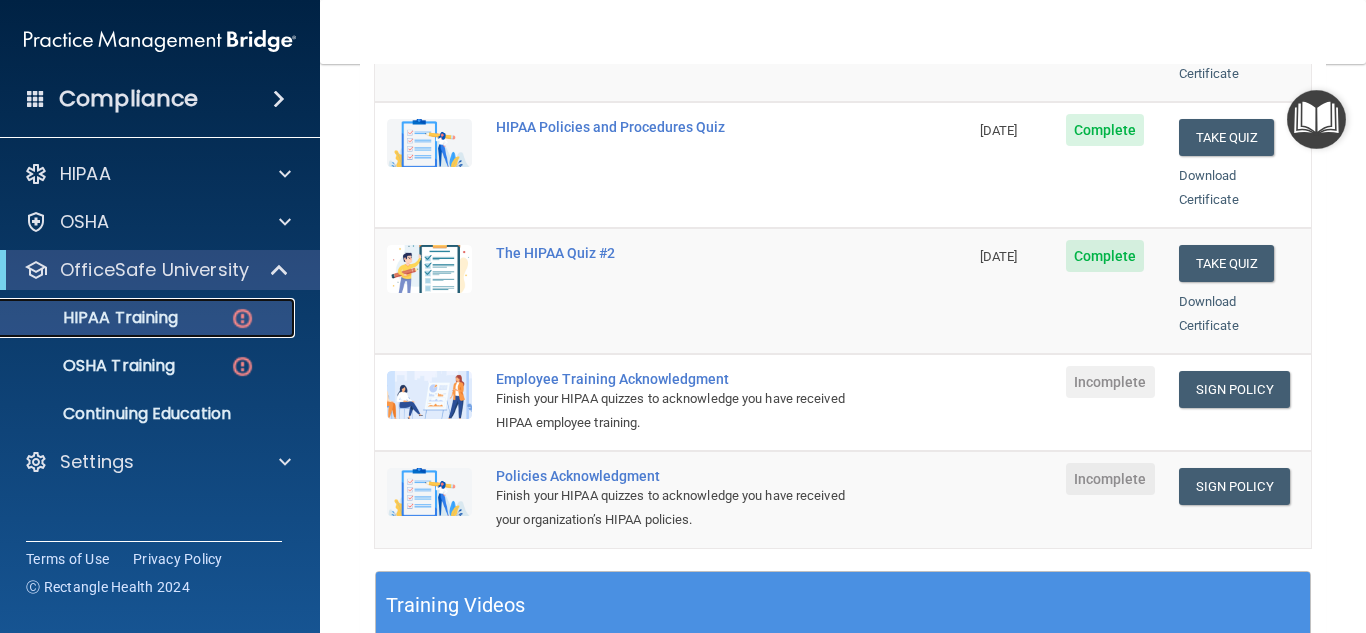 scroll, scrollTop: 500, scrollLeft: 0, axis: vertical 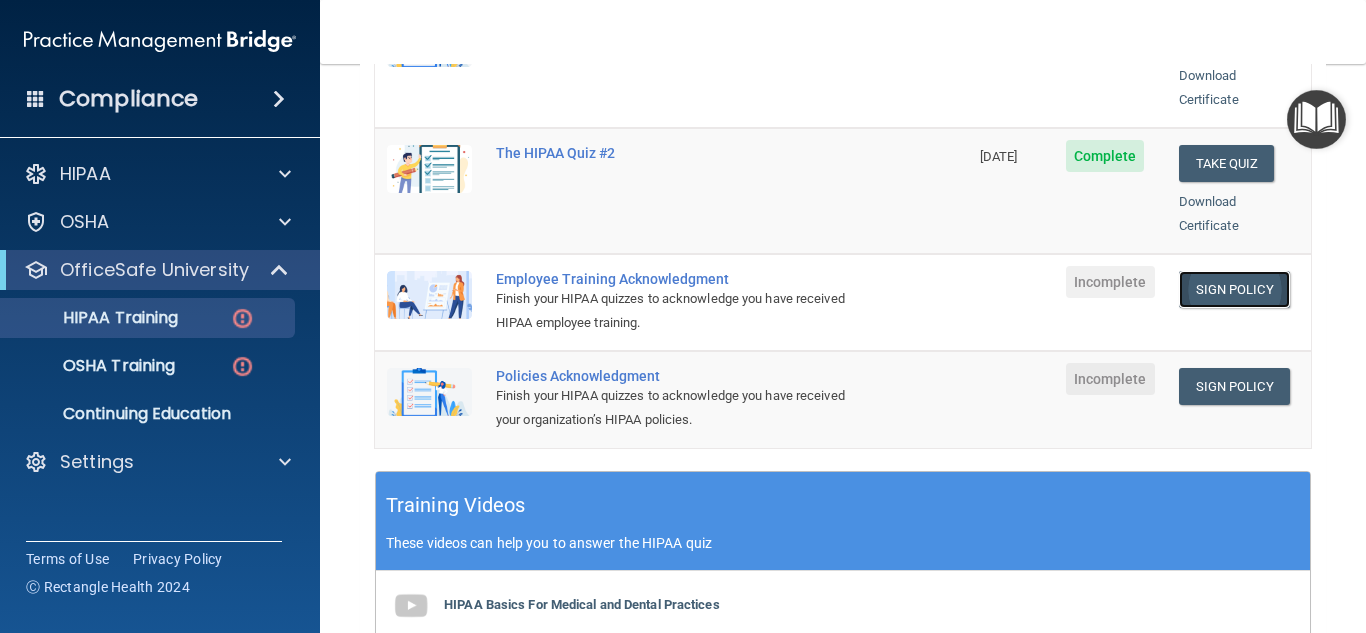 click on "Sign Policy" at bounding box center [1234, 289] 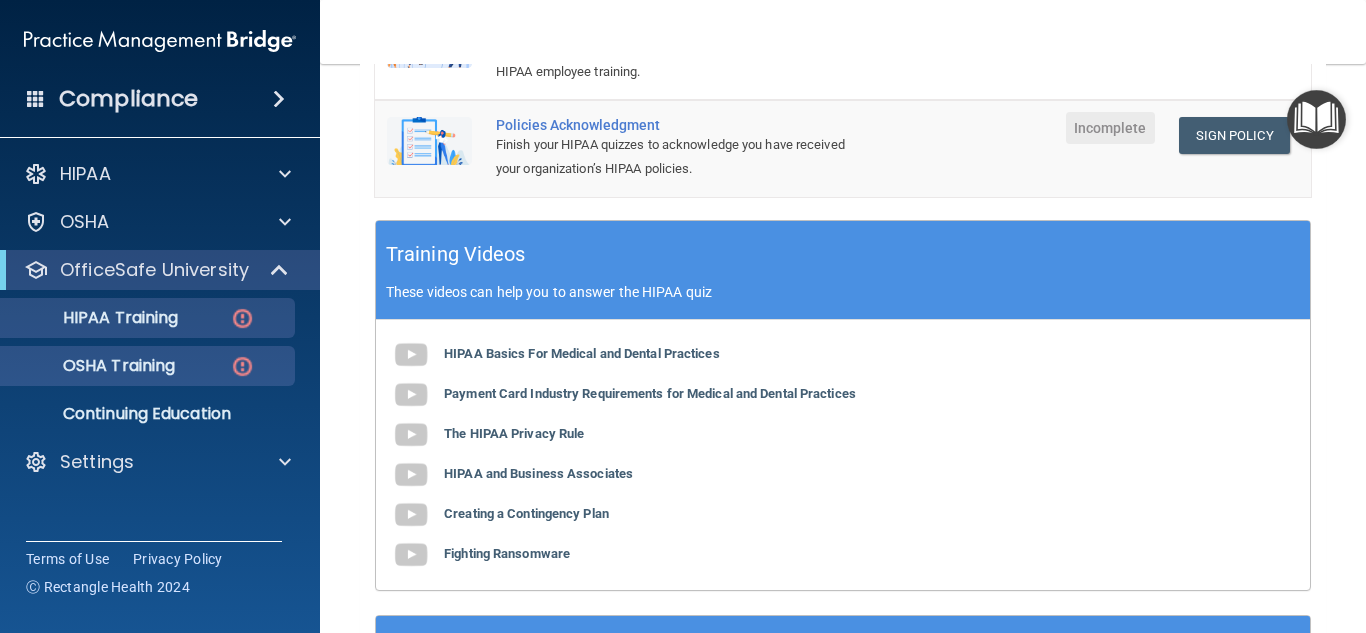 scroll, scrollTop: 537, scrollLeft: 0, axis: vertical 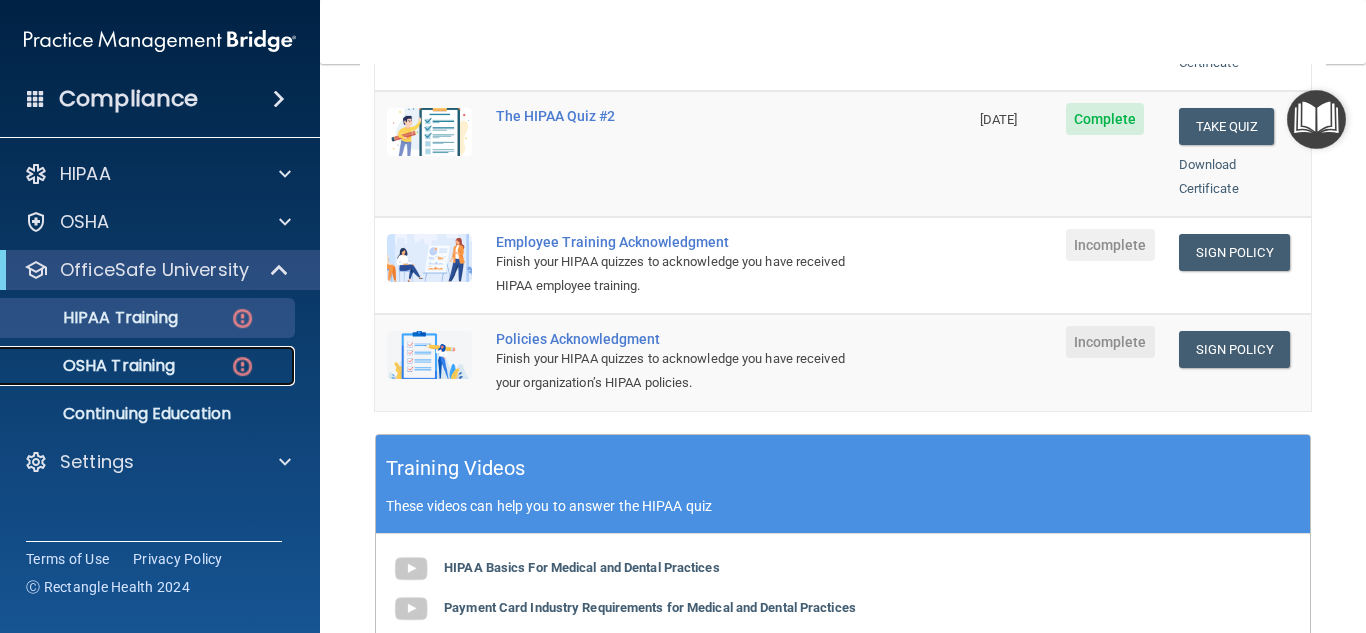 click on "OSHA Training" at bounding box center [137, 366] 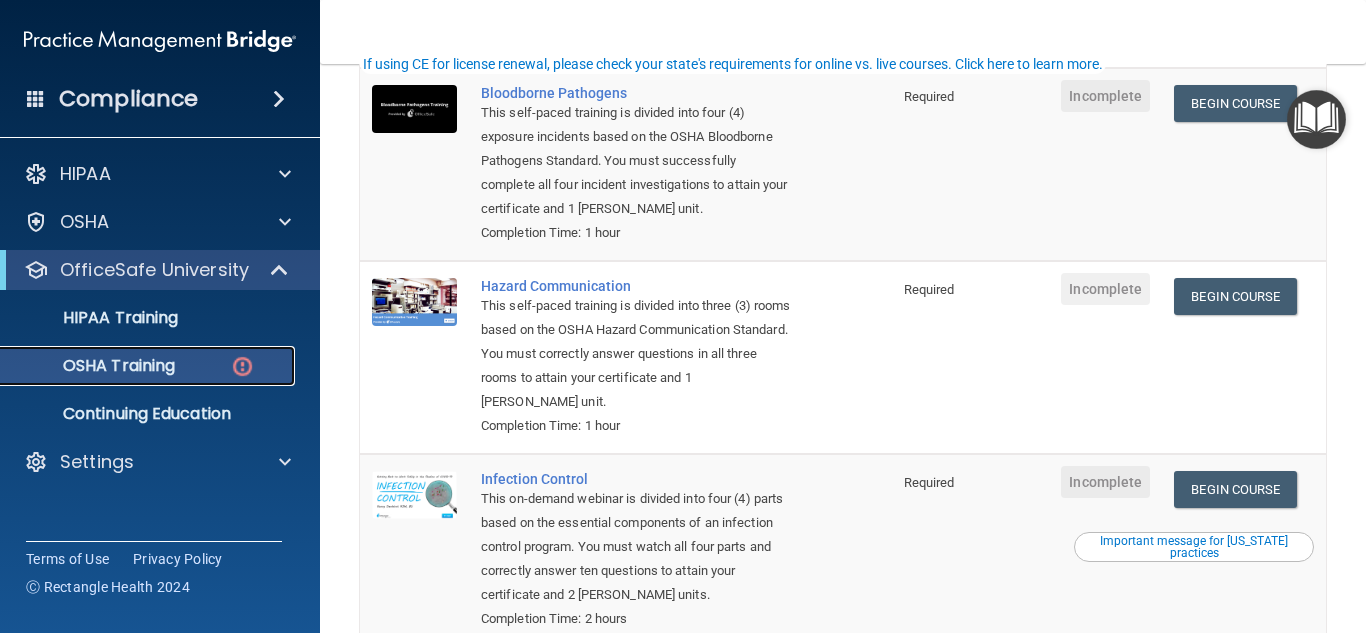 scroll, scrollTop: 527, scrollLeft: 0, axis: vertical 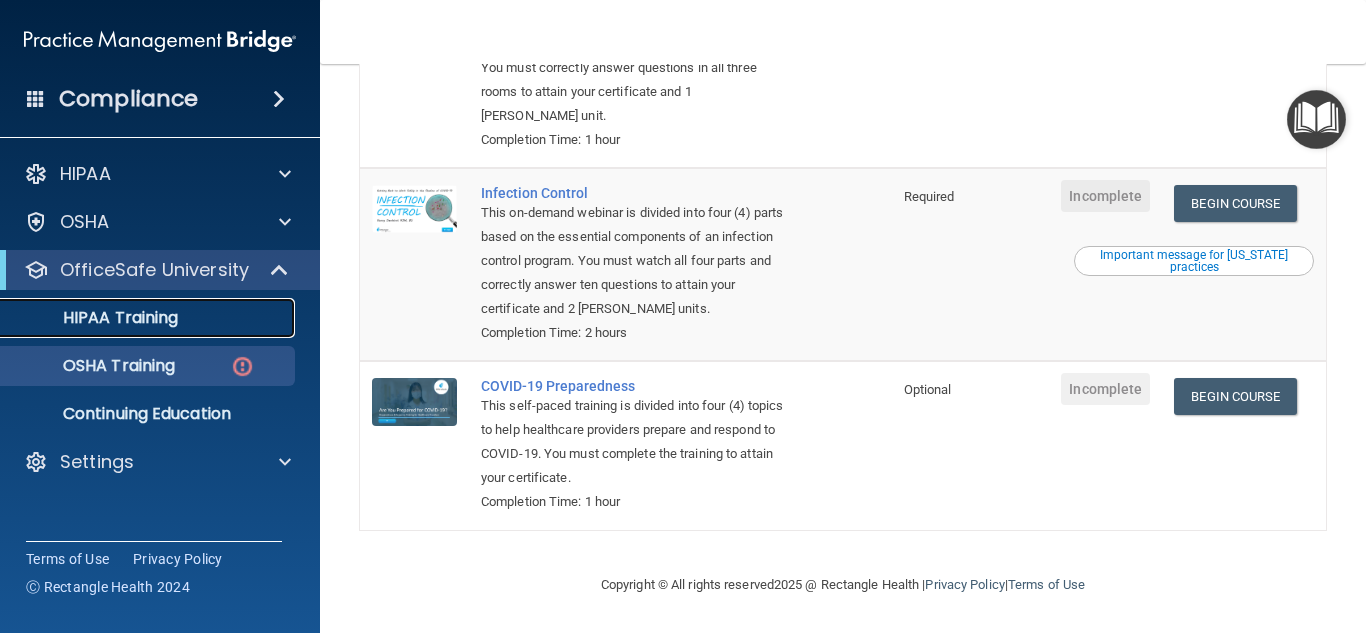 click on "HIPAA Training" at bounding box center (95, 318) 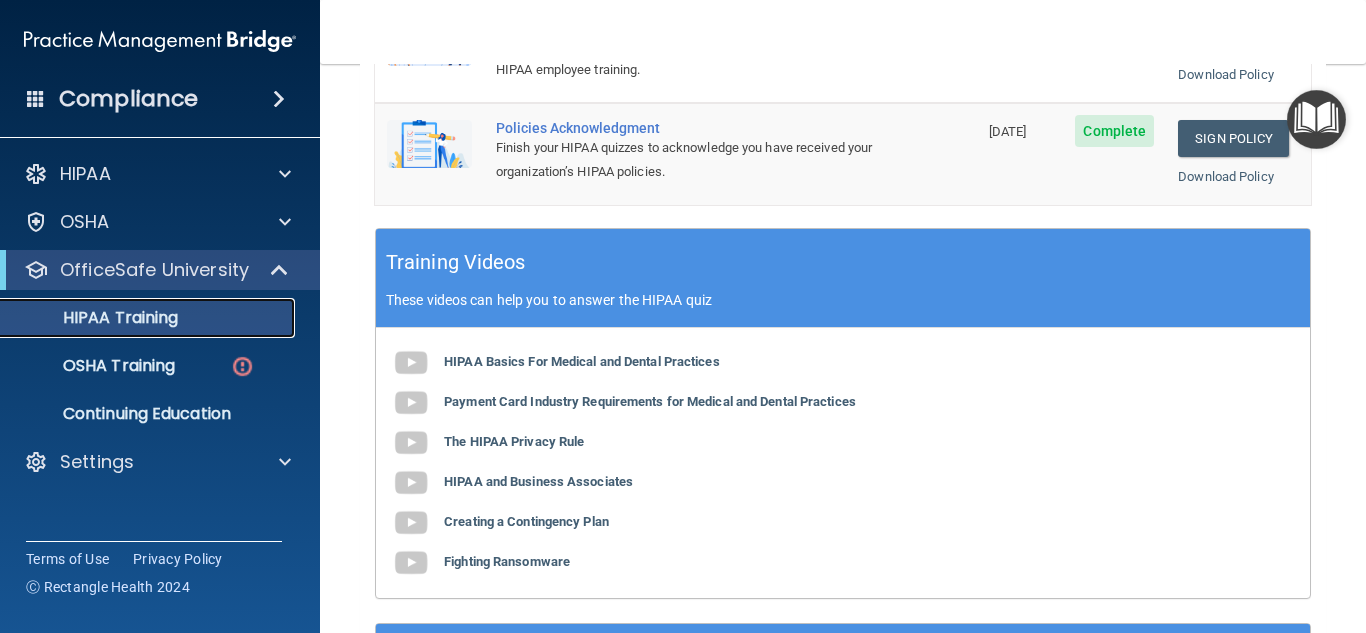 scroll, scrollTop: 845, scrollLeft: 0, axis: vertical 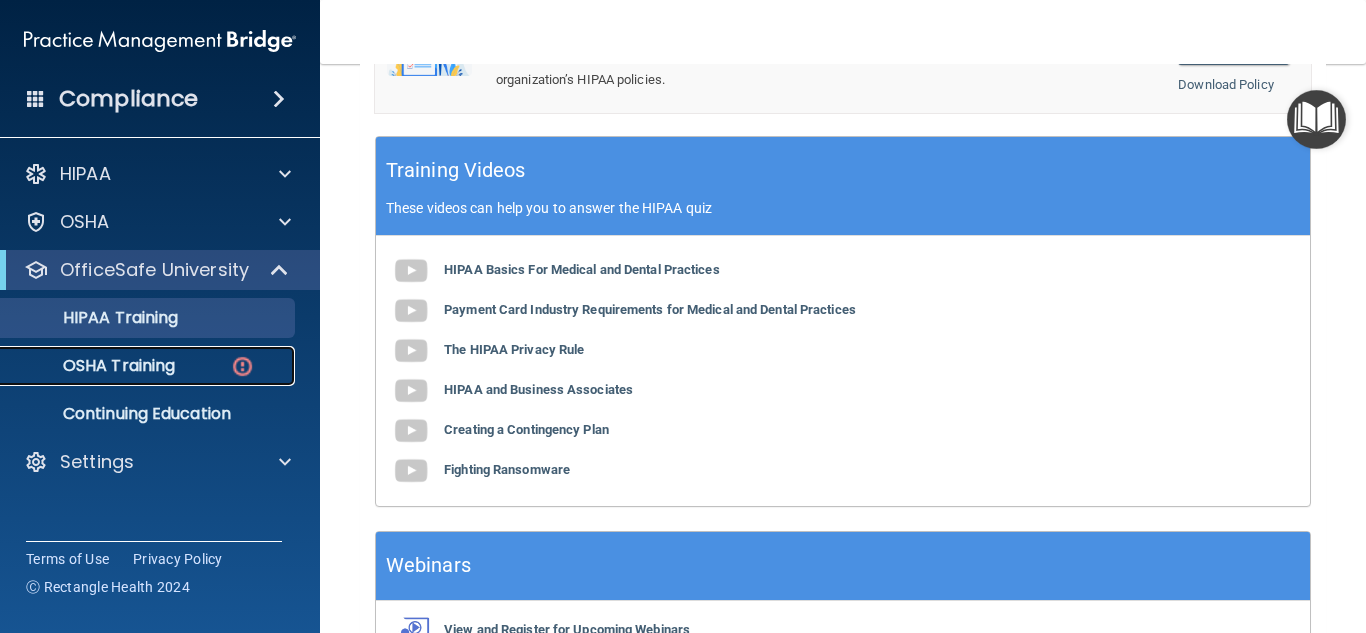click on "OSHA Training" at bounding box center [94, 366] 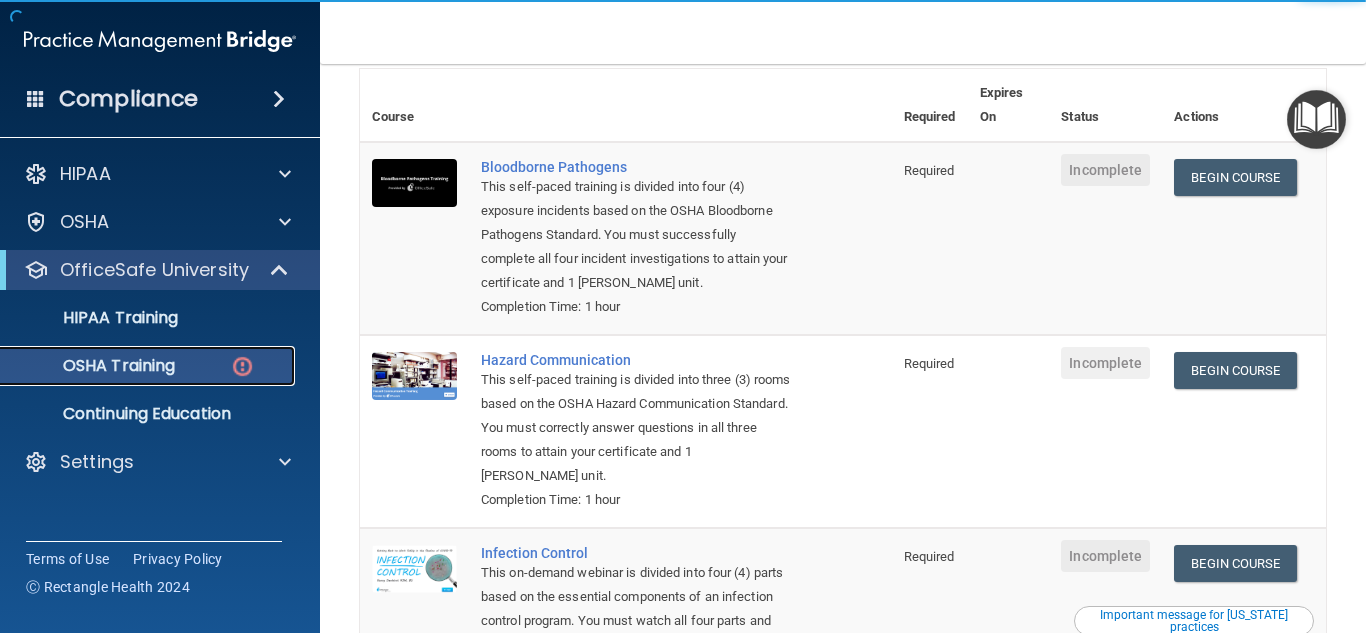 scroll, scrollTop: 127, scrollLeft: 0, axis: vertical 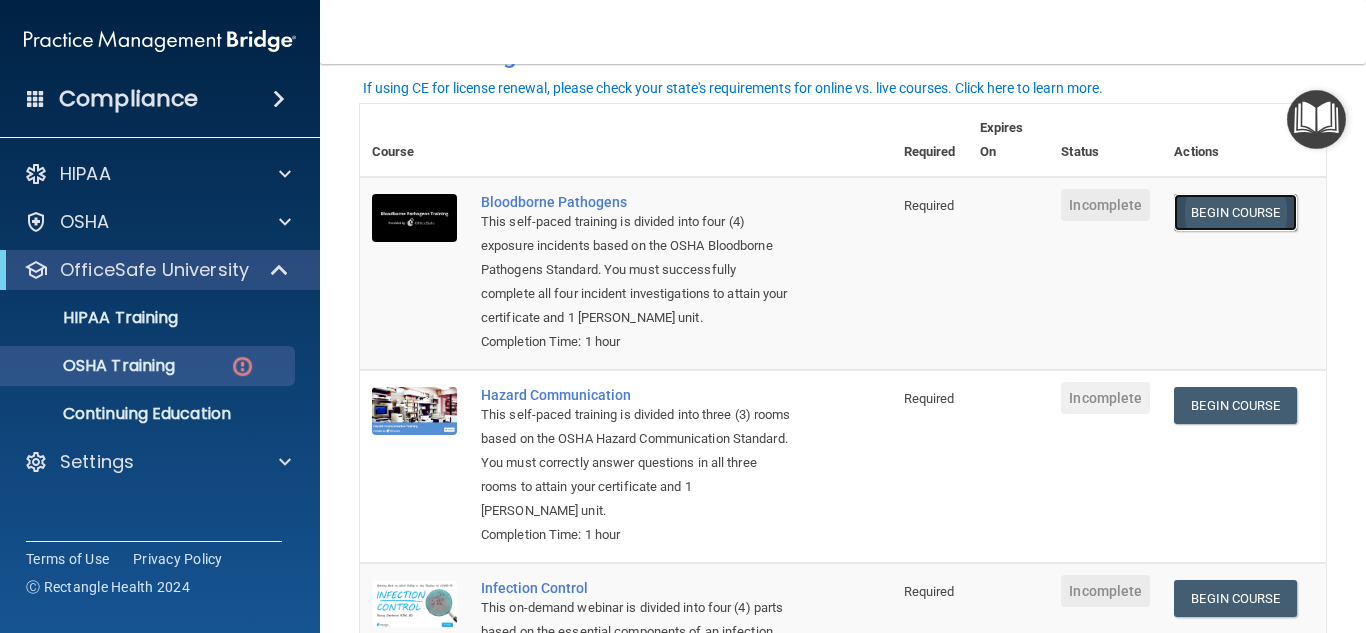 click on "Begin Course" at bounding box center [1235, 212] 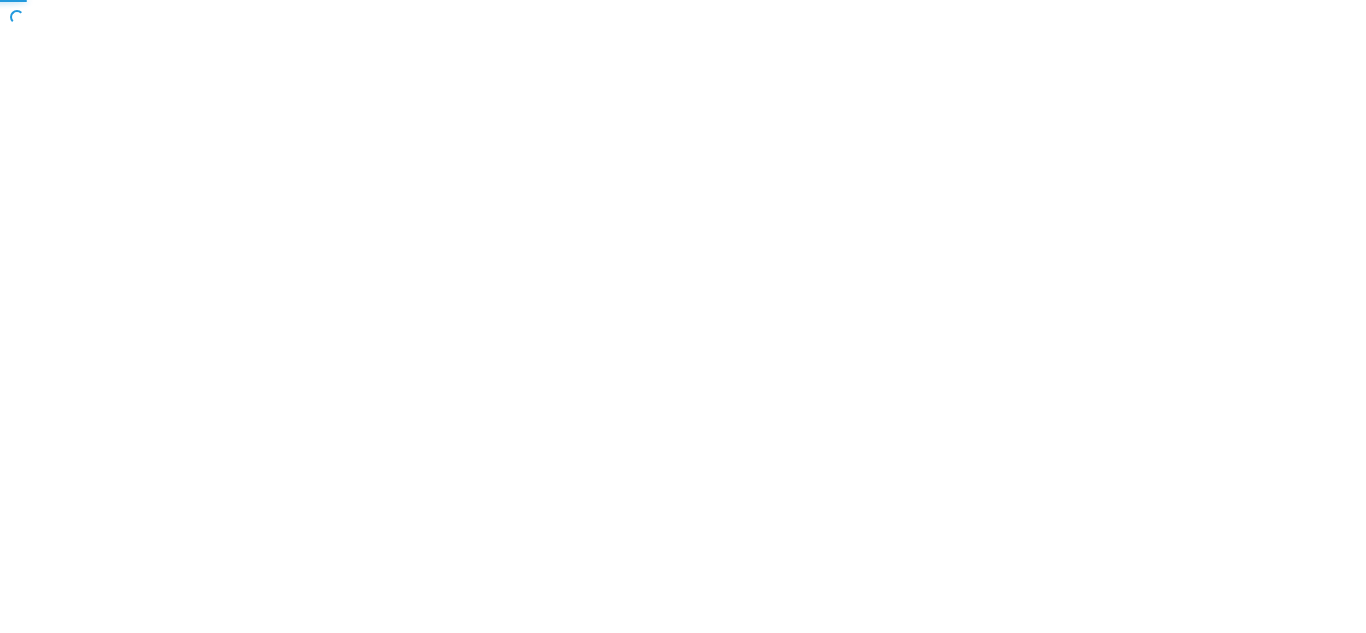 scroll, scrollTop: 0, scrollLeft: 0, axis: both 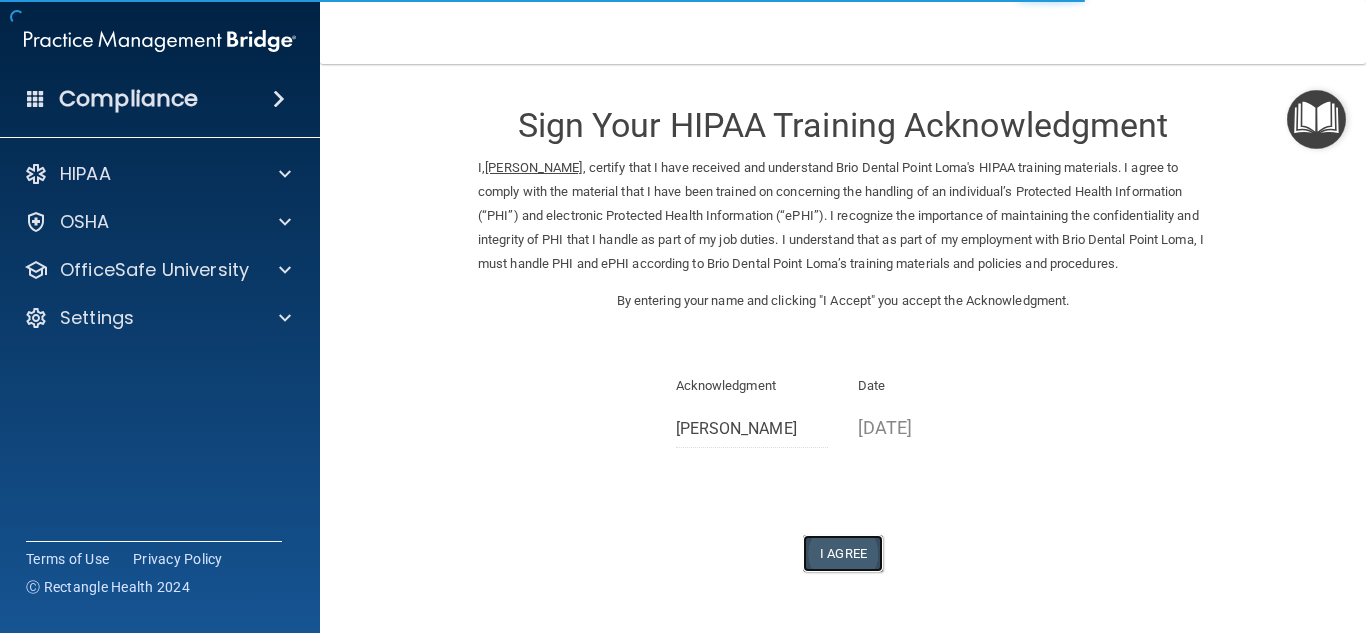 click on "I Agree" at bounding box center [843, 553] 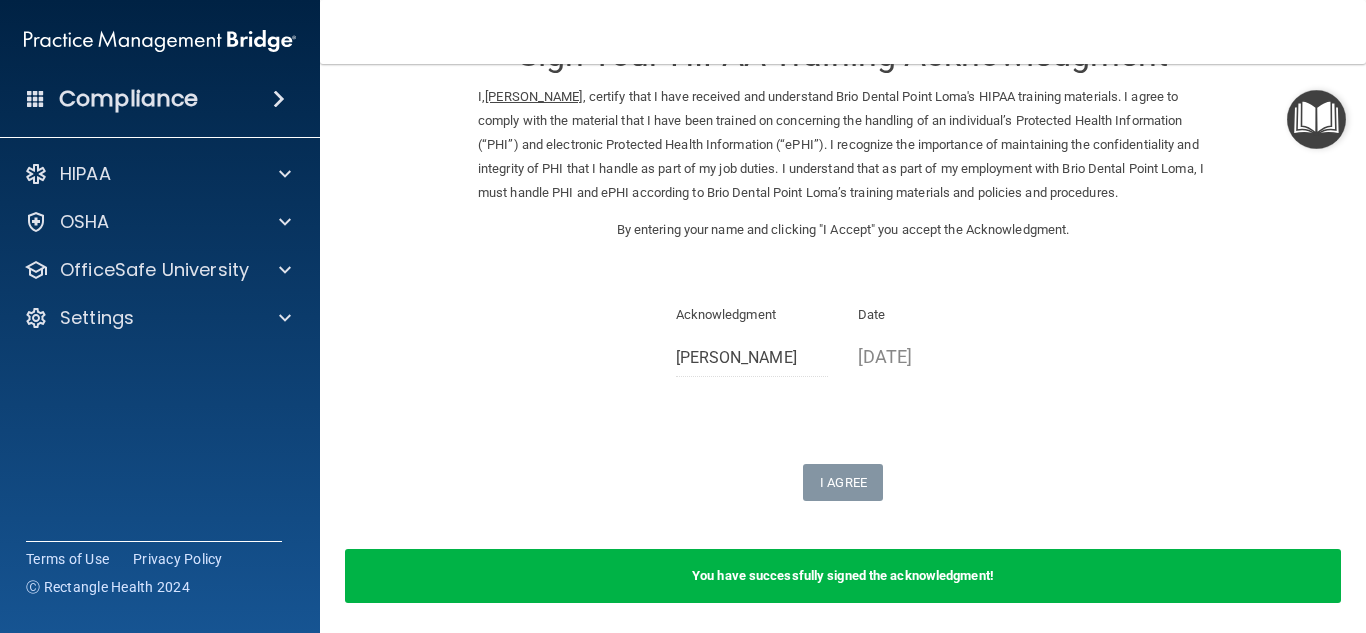scroll, scrollTop: 0, scrollLeft: 0, axis: both 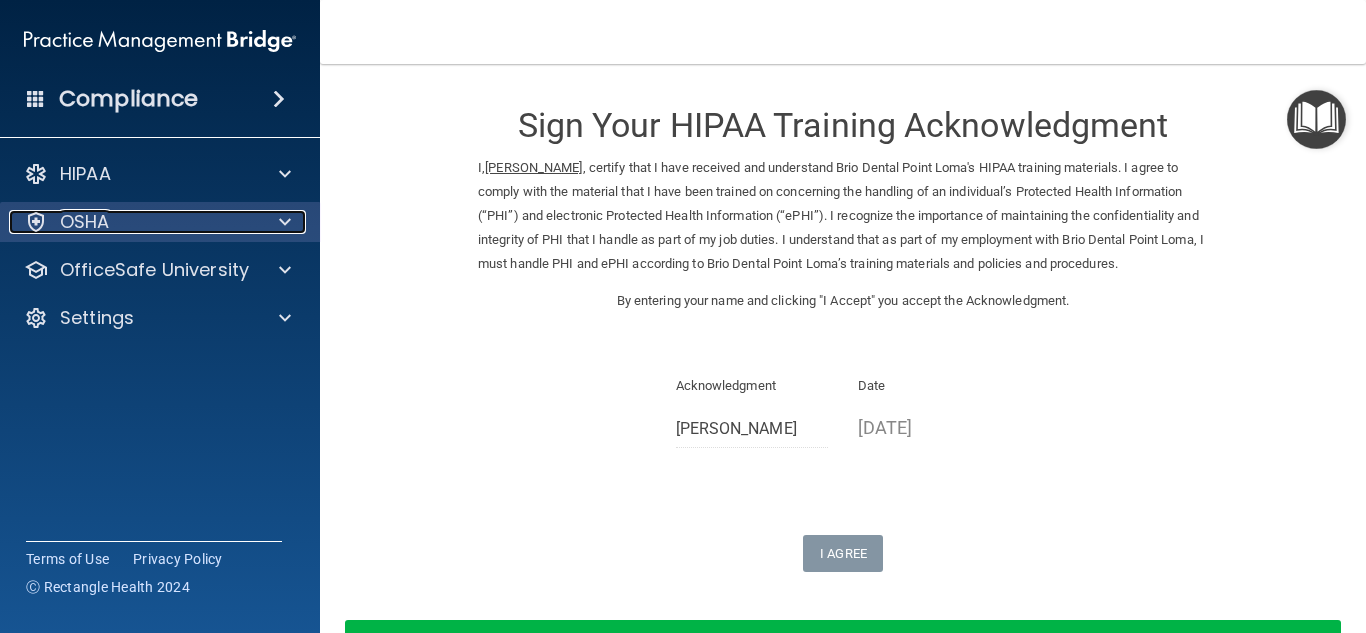 click at bounding box center (285, 222) 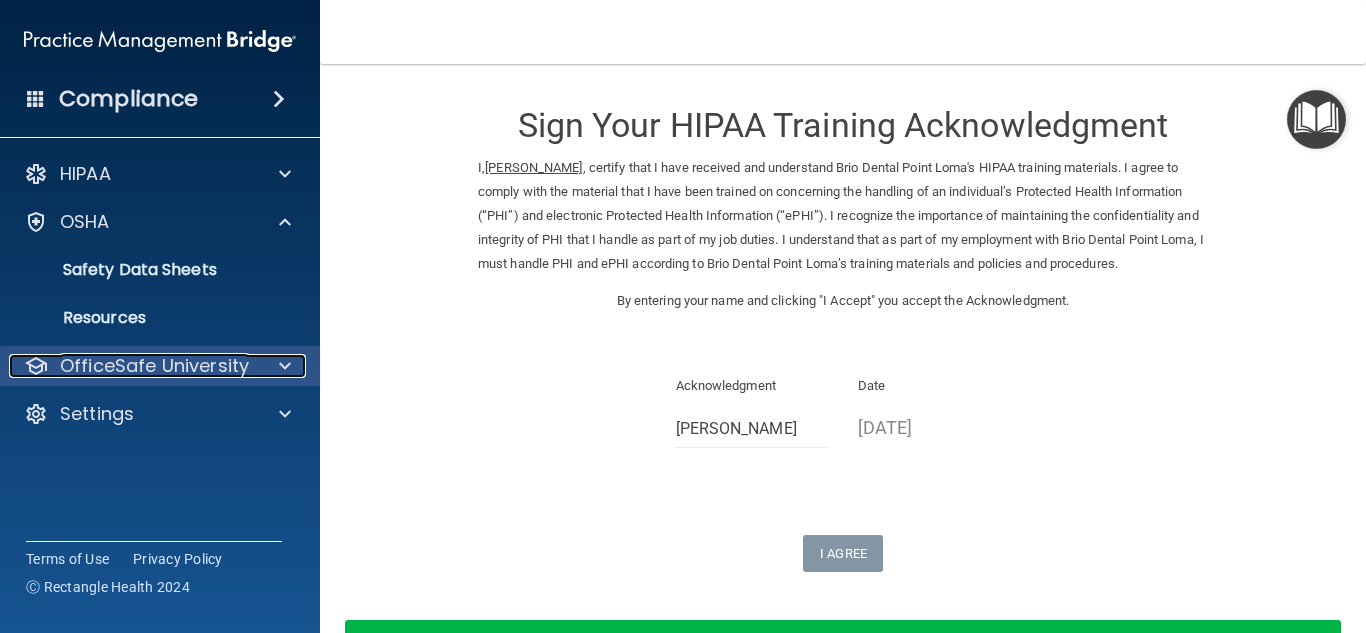 click on "OfficeSafe University" at bounding box center [160, 366] 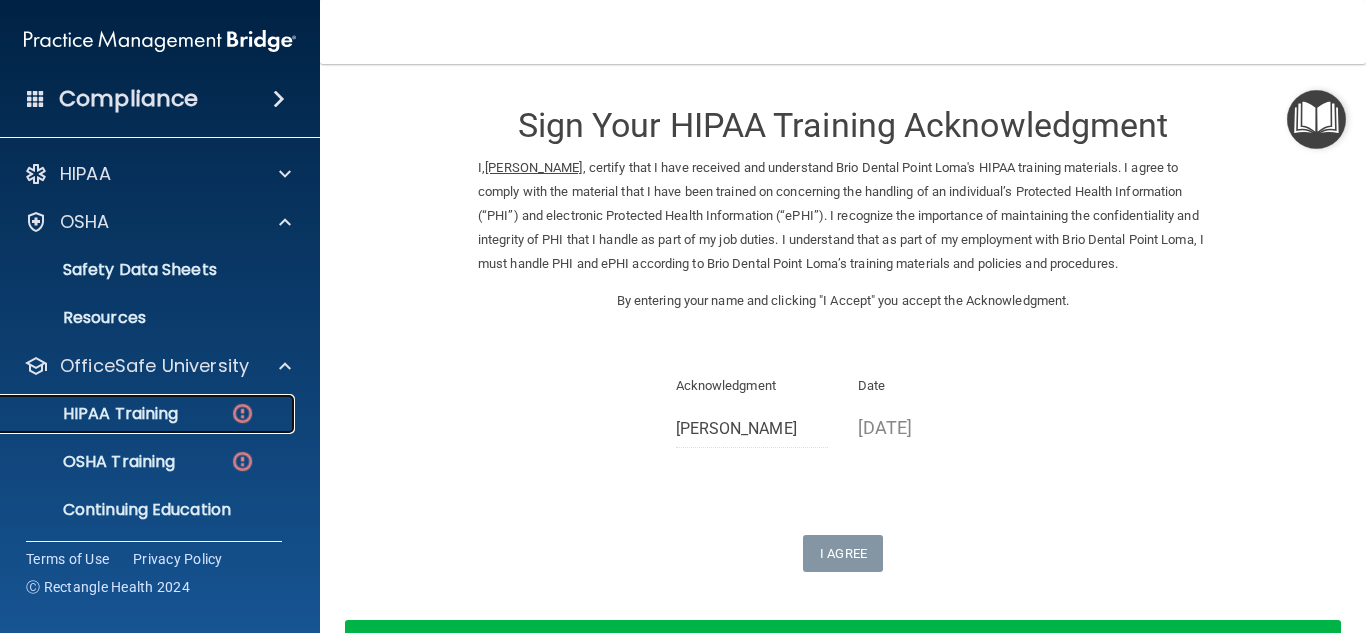 click at bounding box center [242, 413] 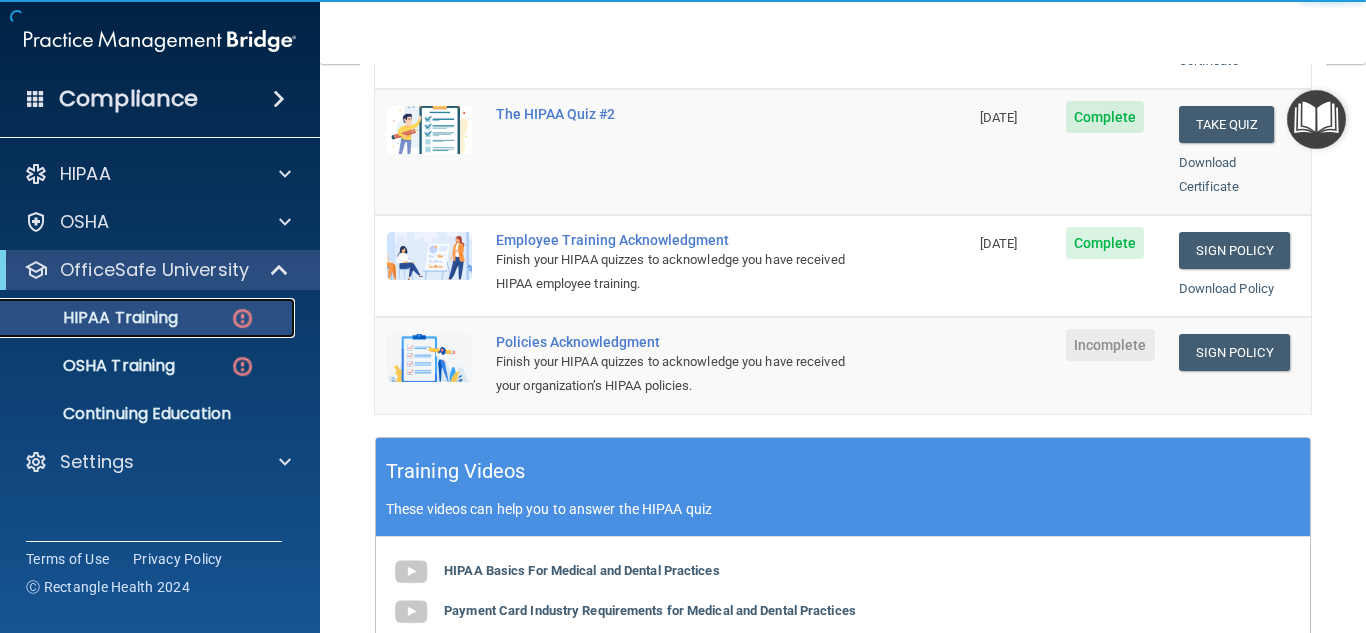 scroll, scrollTop: 600, scrollLeft: 0, axis: vertical 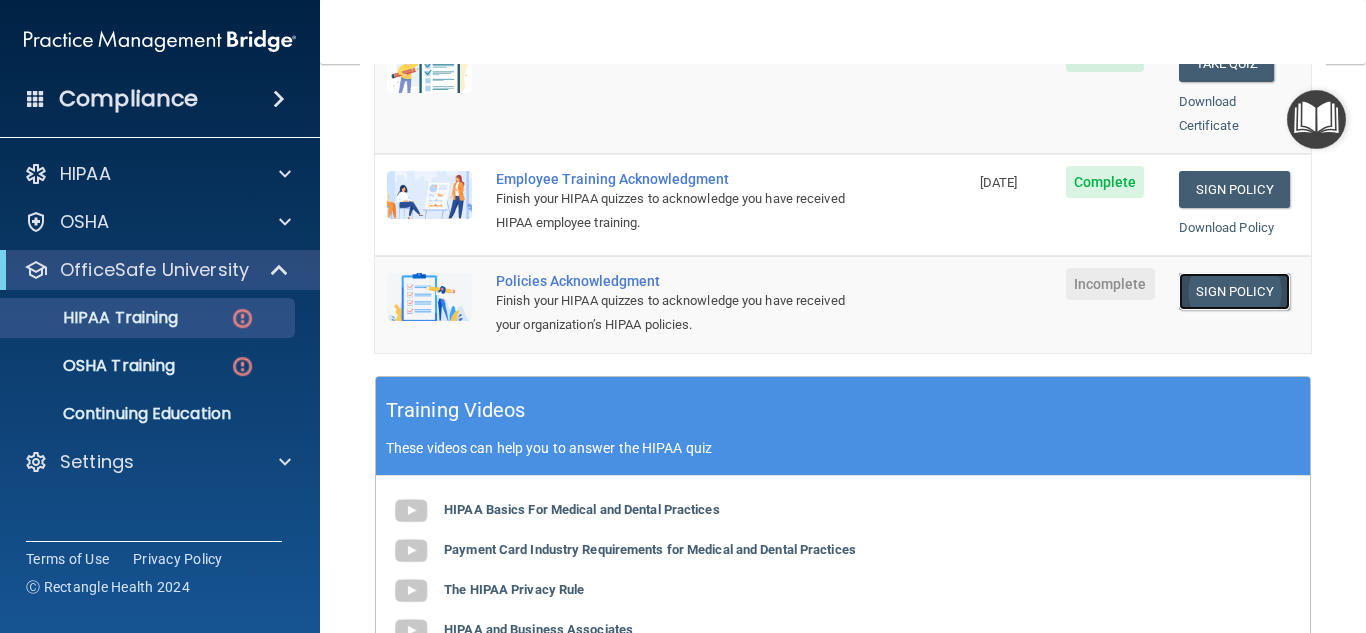 click on "Sign Policy" at bounding box center [1234, 291] 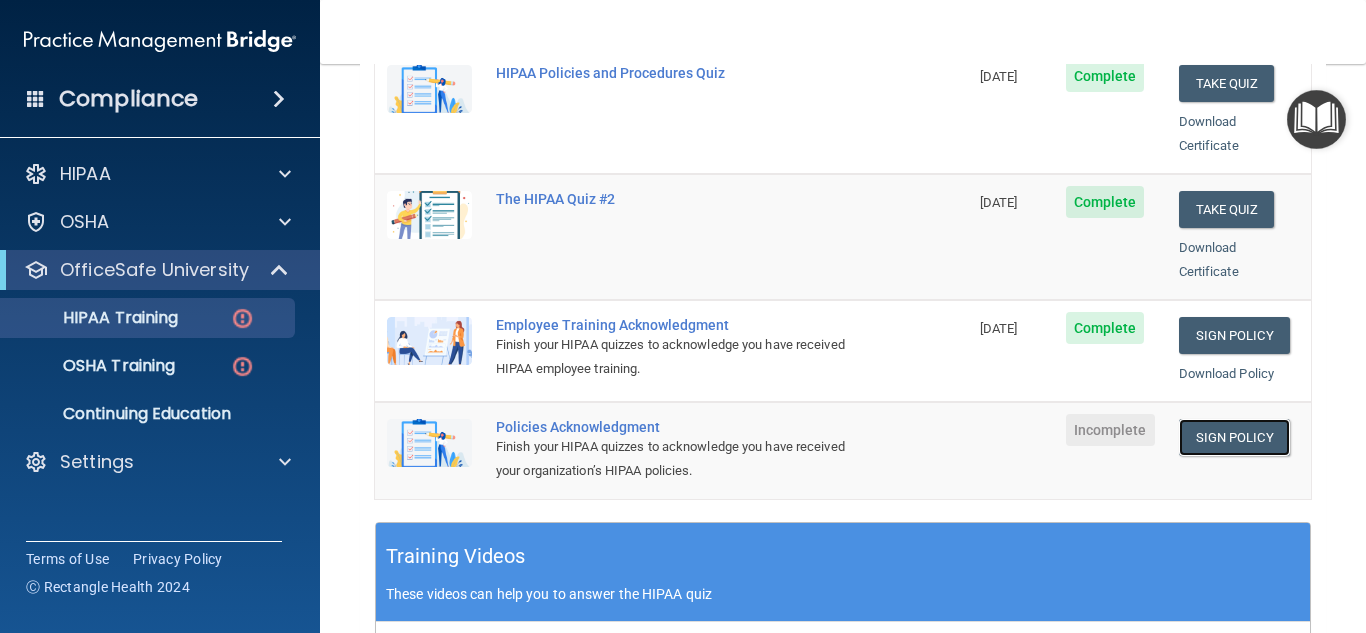 scroll, scrollTop: 300, scrollLeft: 0, axis: vertical 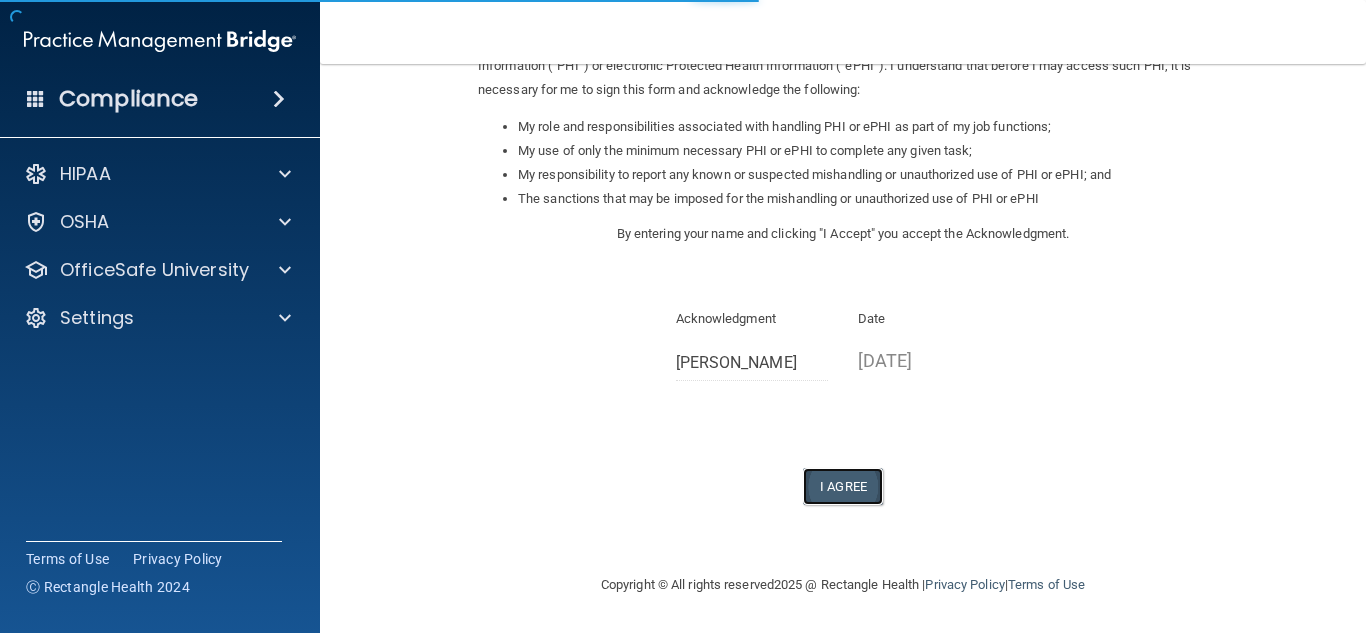 click on "I Agree" at bounding box center (843, 486) 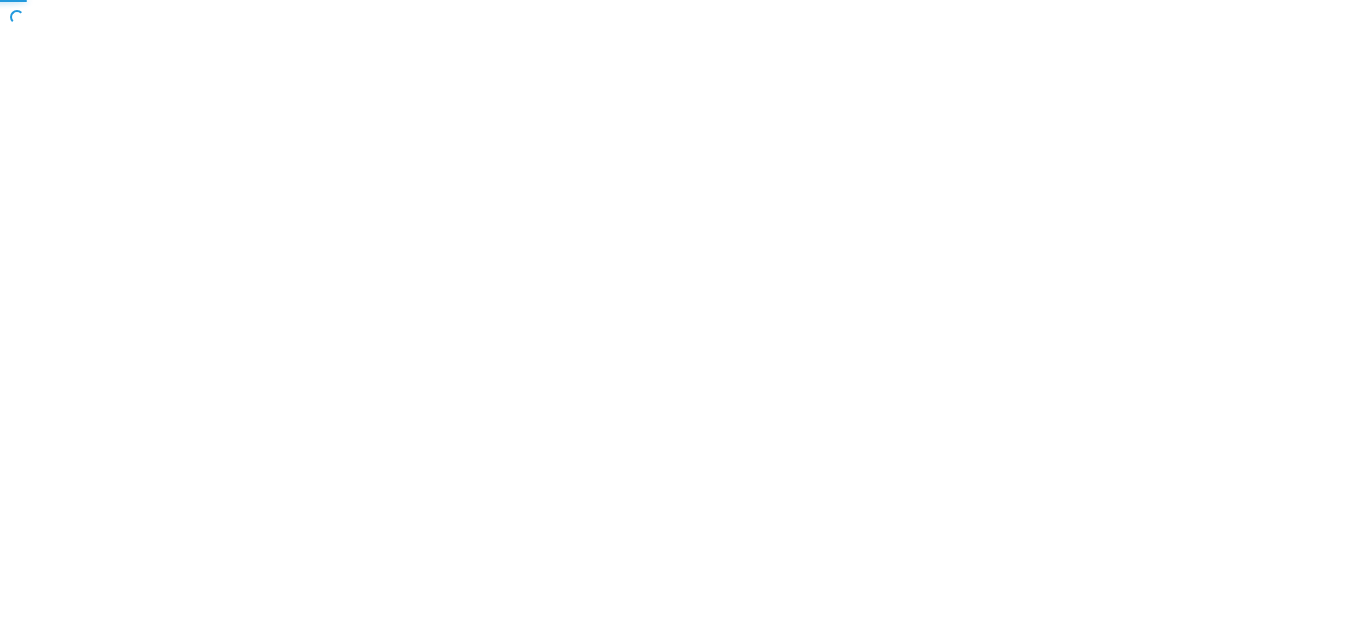 scroll, scrollTop: 0, scrollLeft: 0, axis: both 